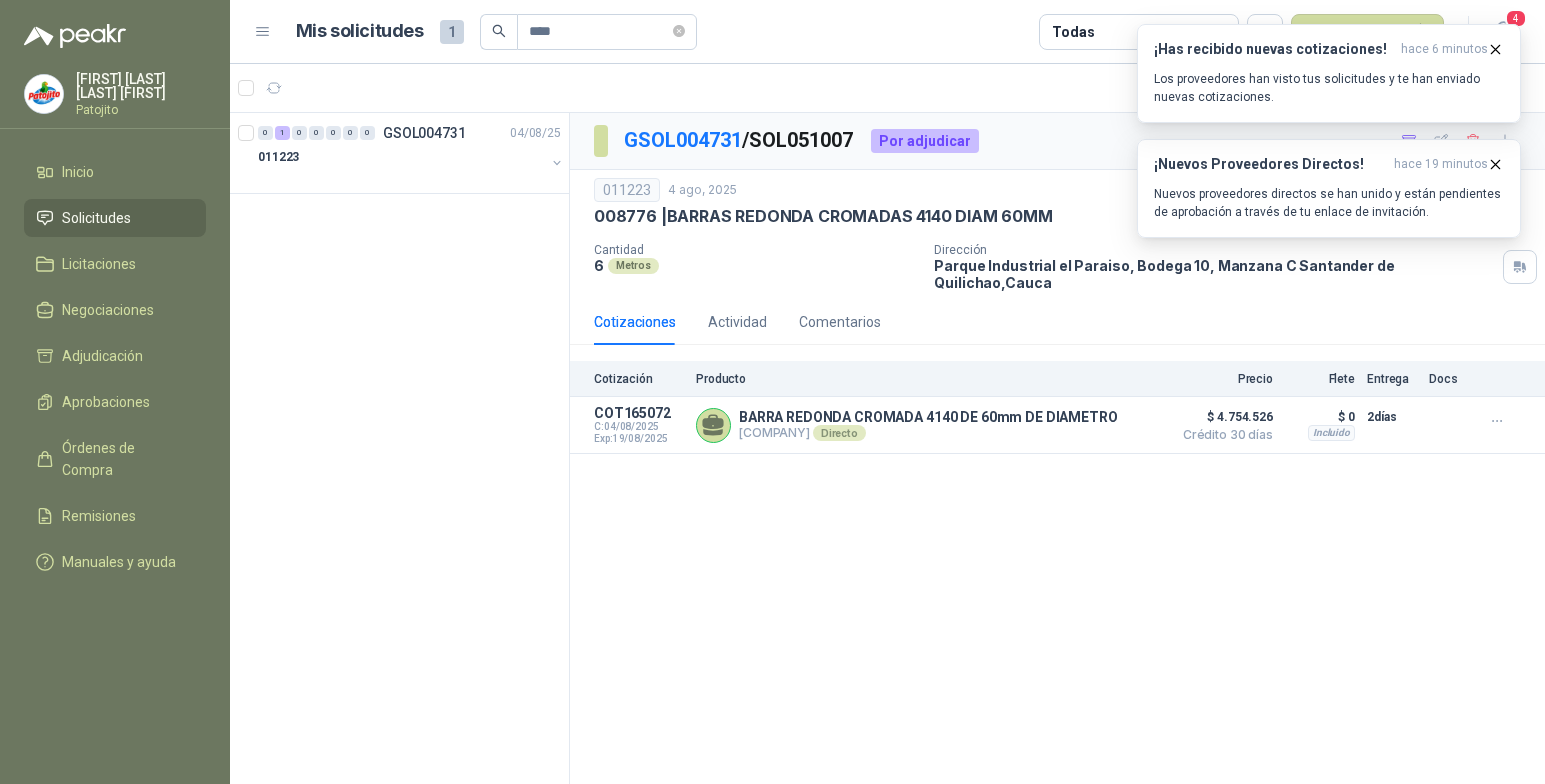 scroll, scrollTop: 0, scrollLeft: 0, axis: both 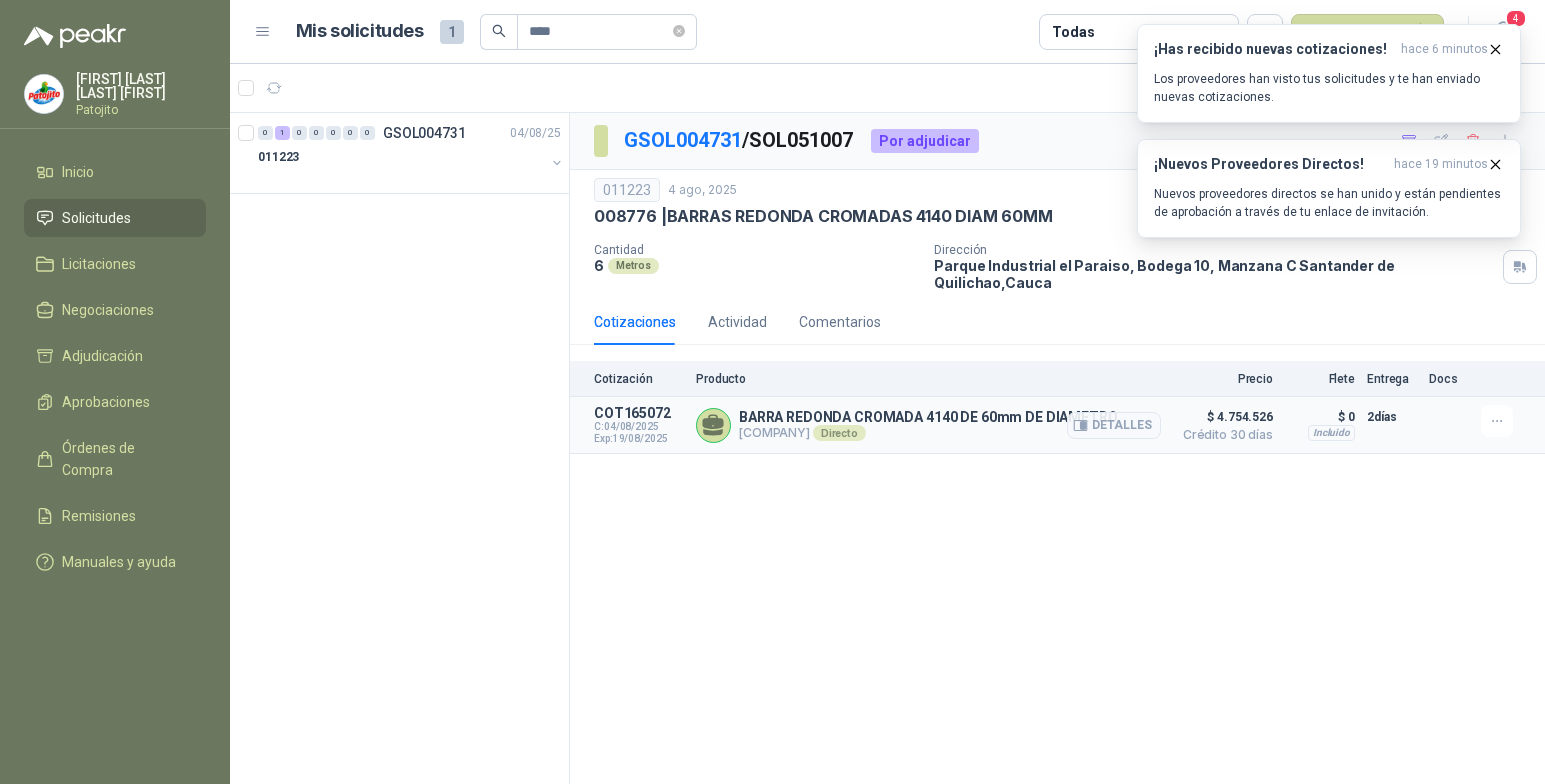 click on "[COMPANY]   Directo" at bounding box center (928, 433) 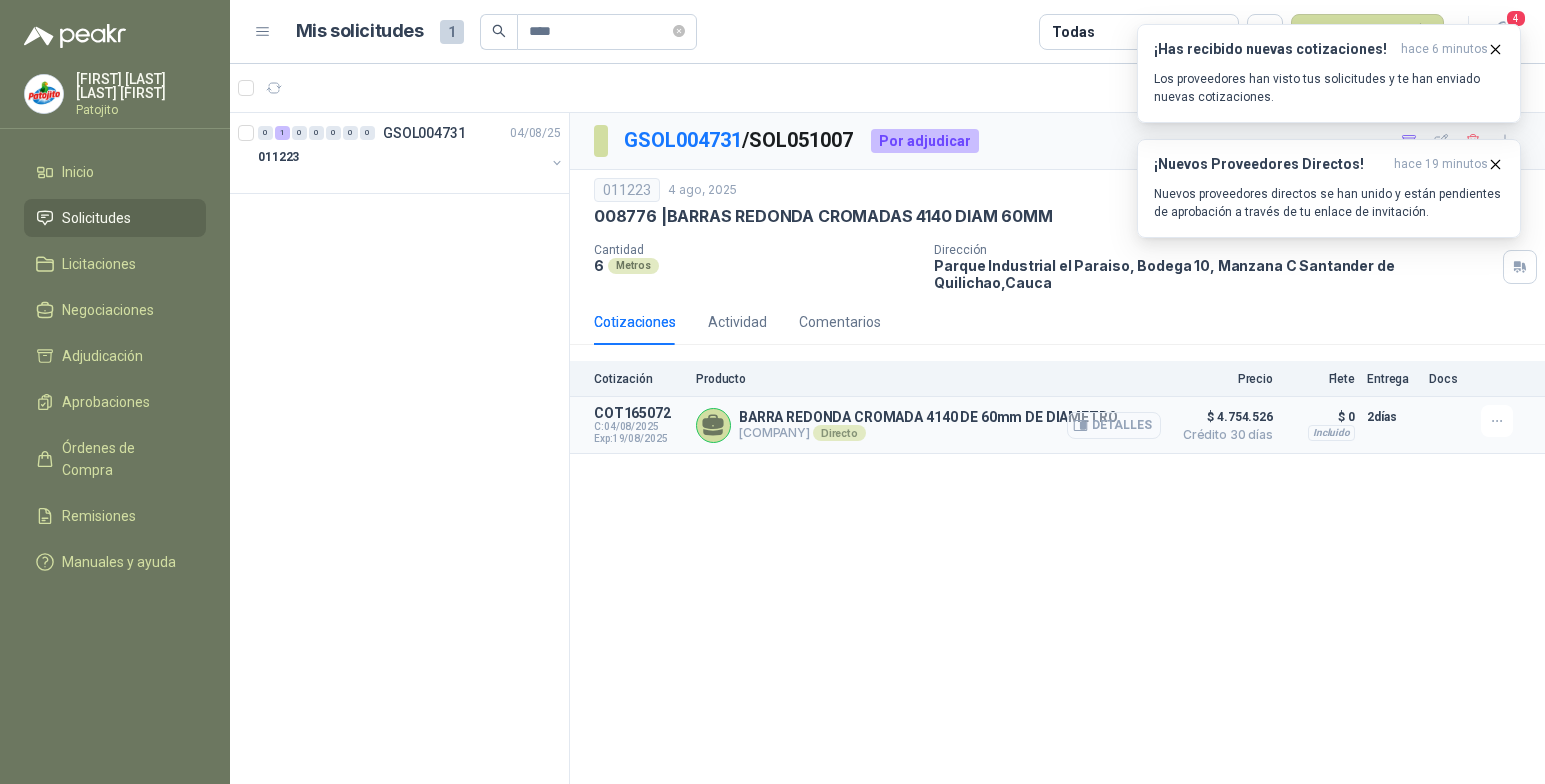 click on "Detalles" at bounding box center (1114, 425) 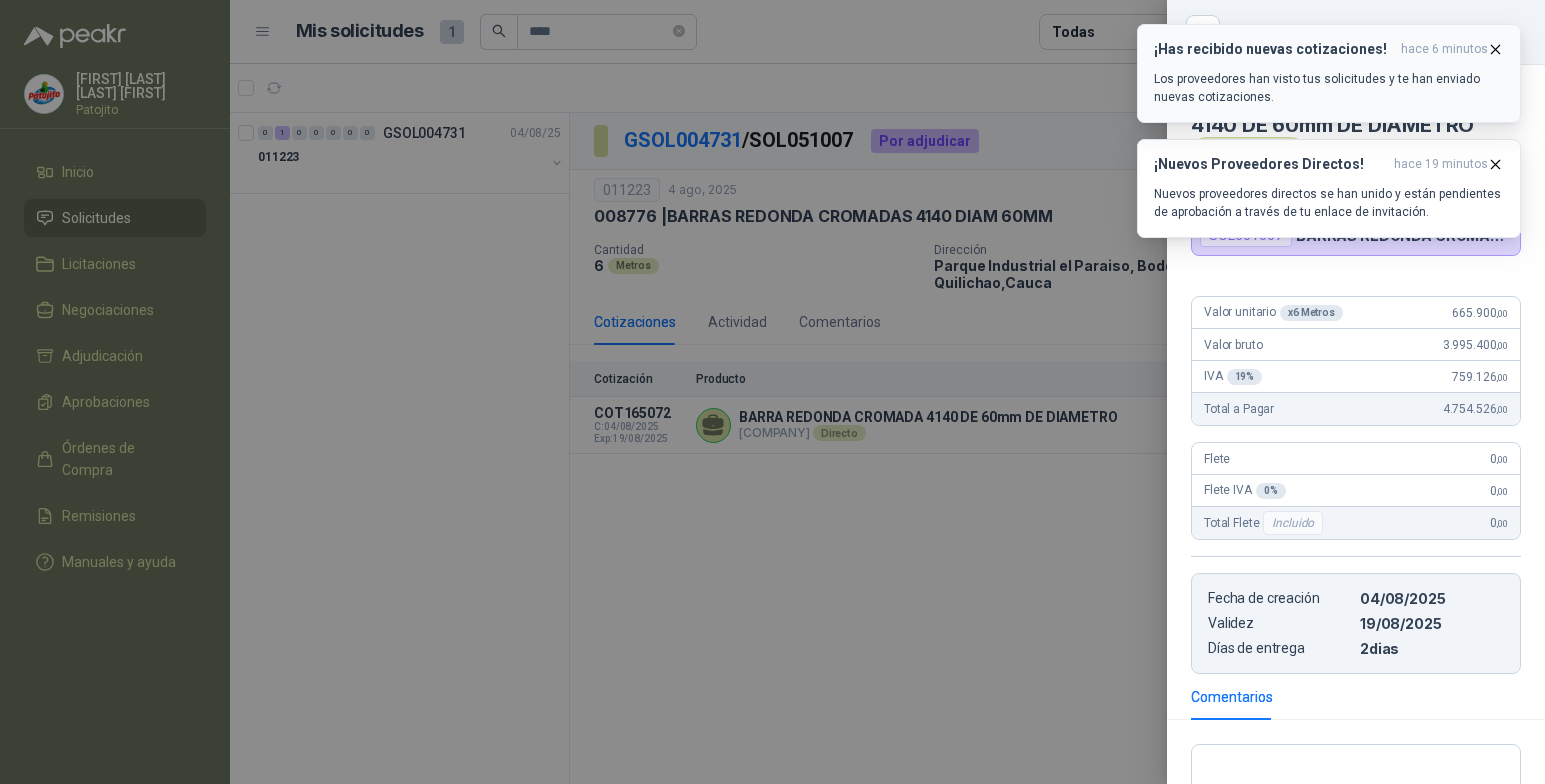 click 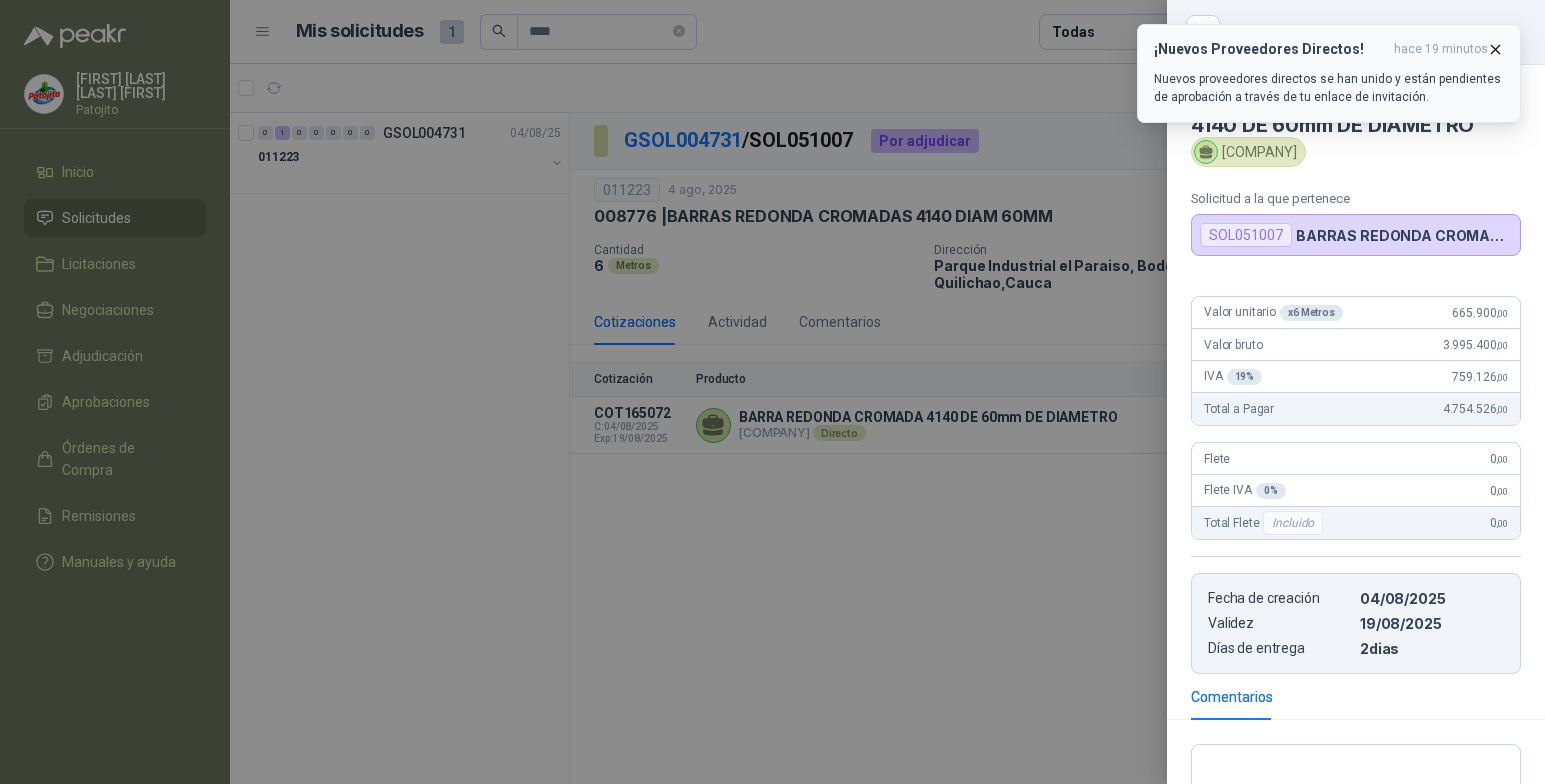 click 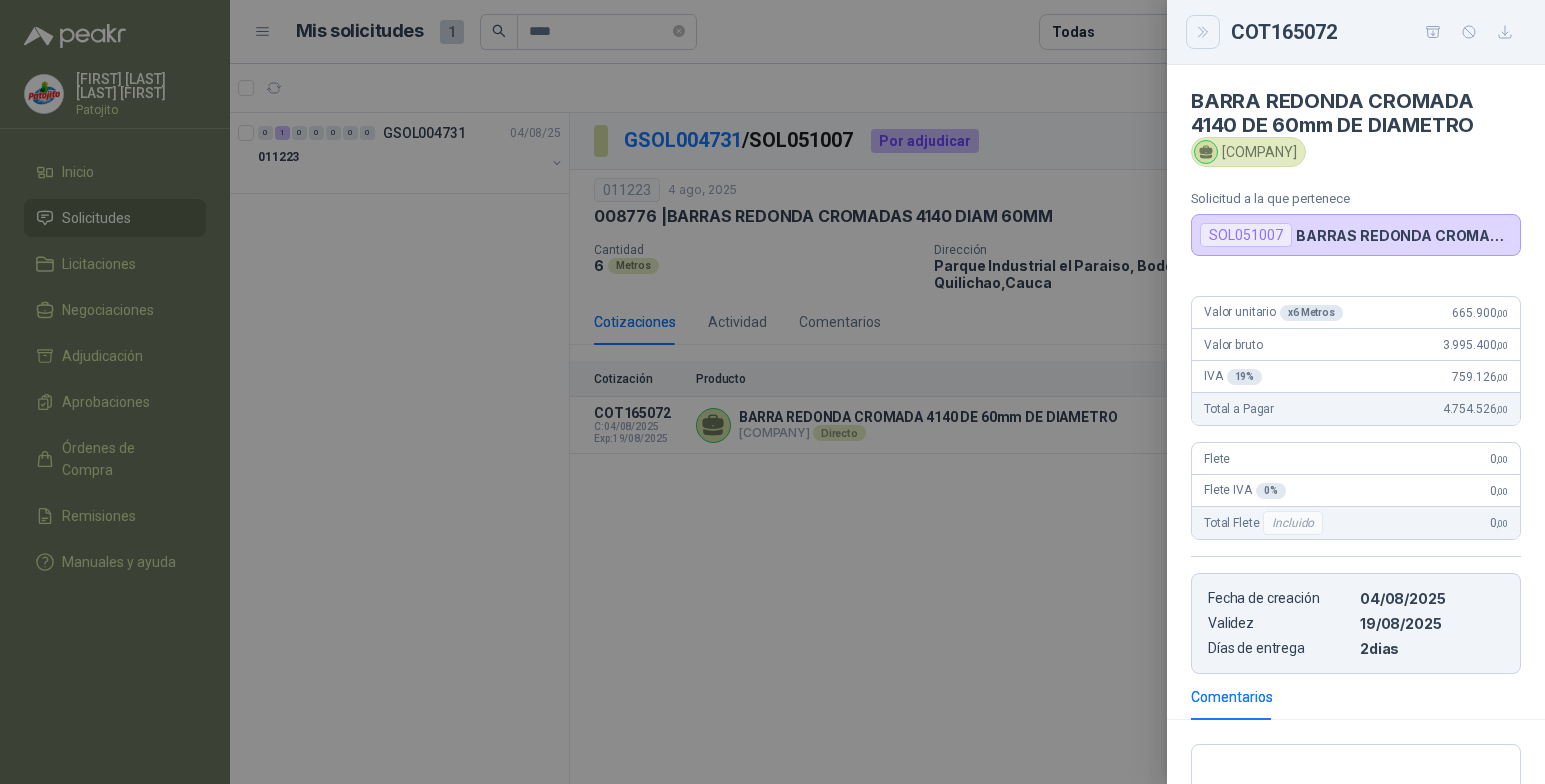 click 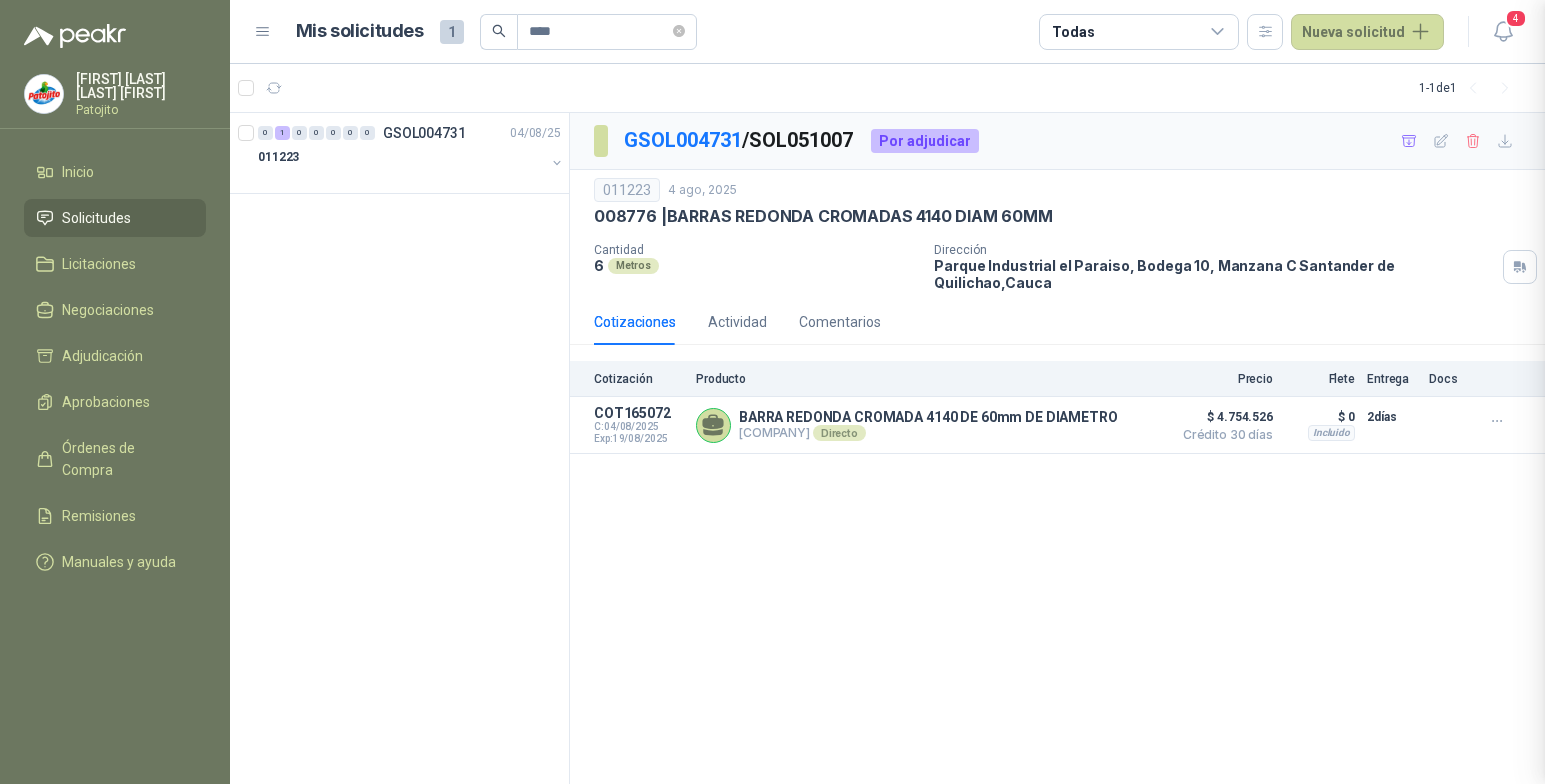 type 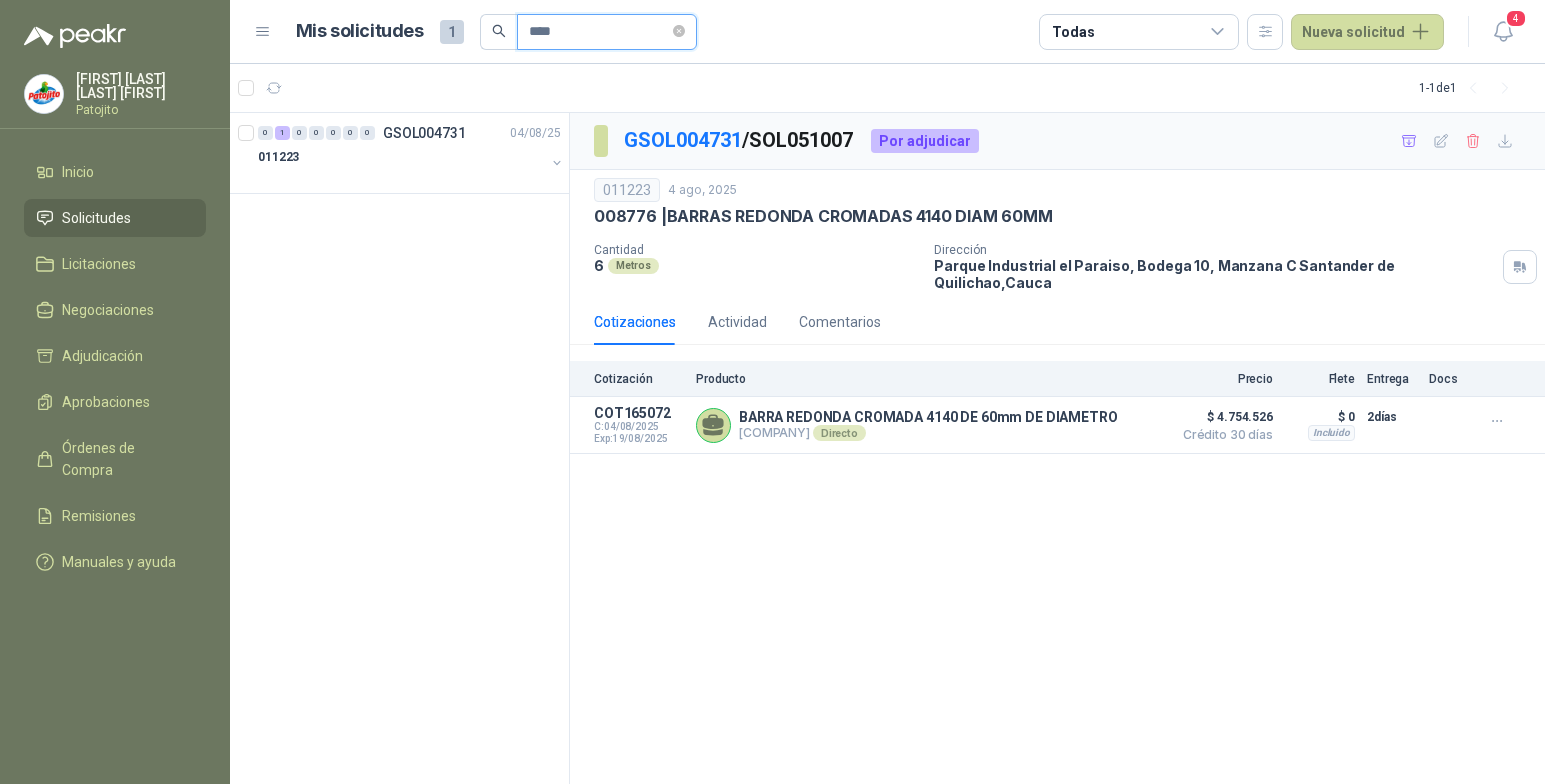 click on "****" at bounding box center (599, 32) 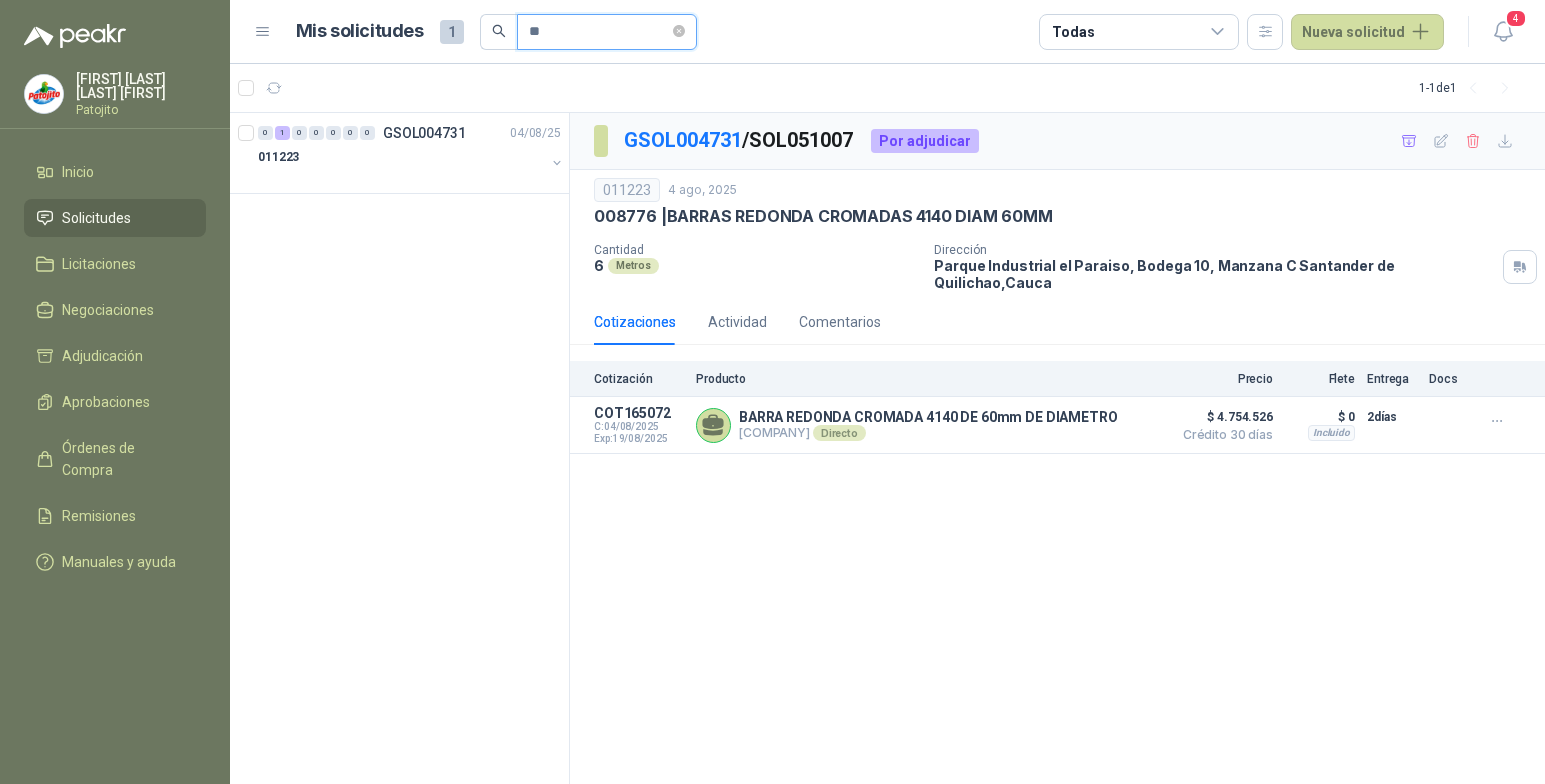 type on "*" 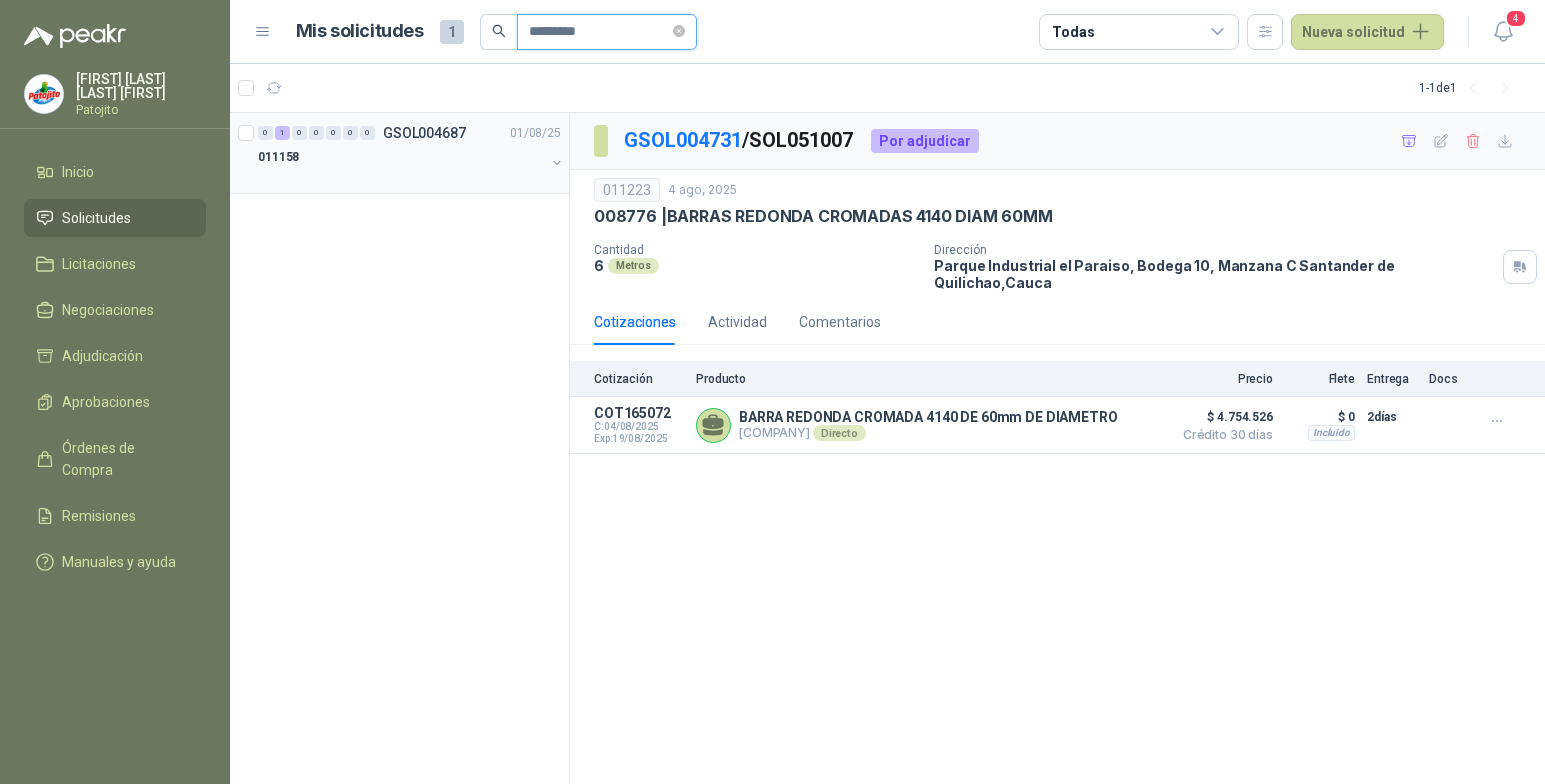 type on "*********" 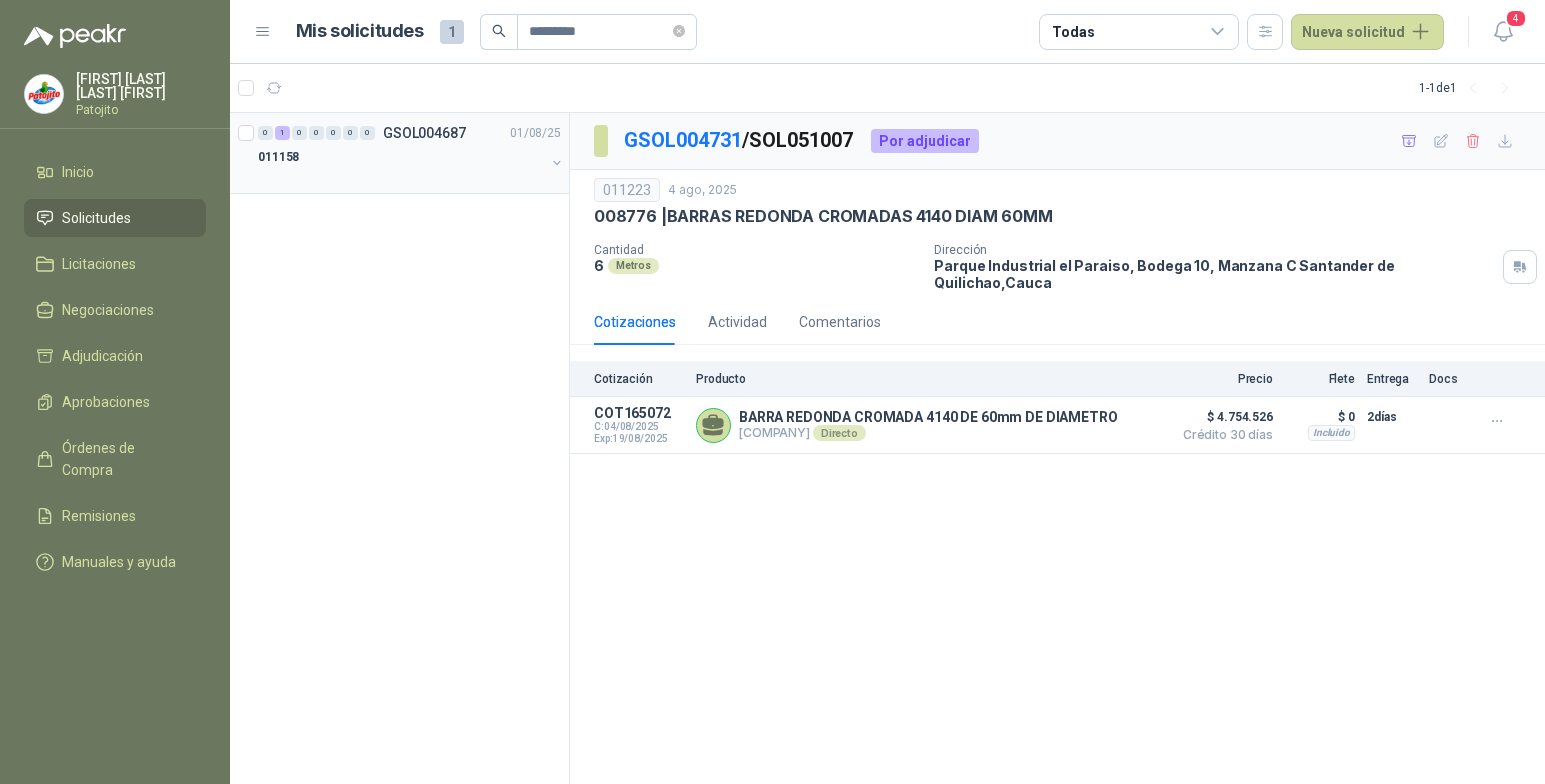 click on "011158" at bounding box center (401, 157) 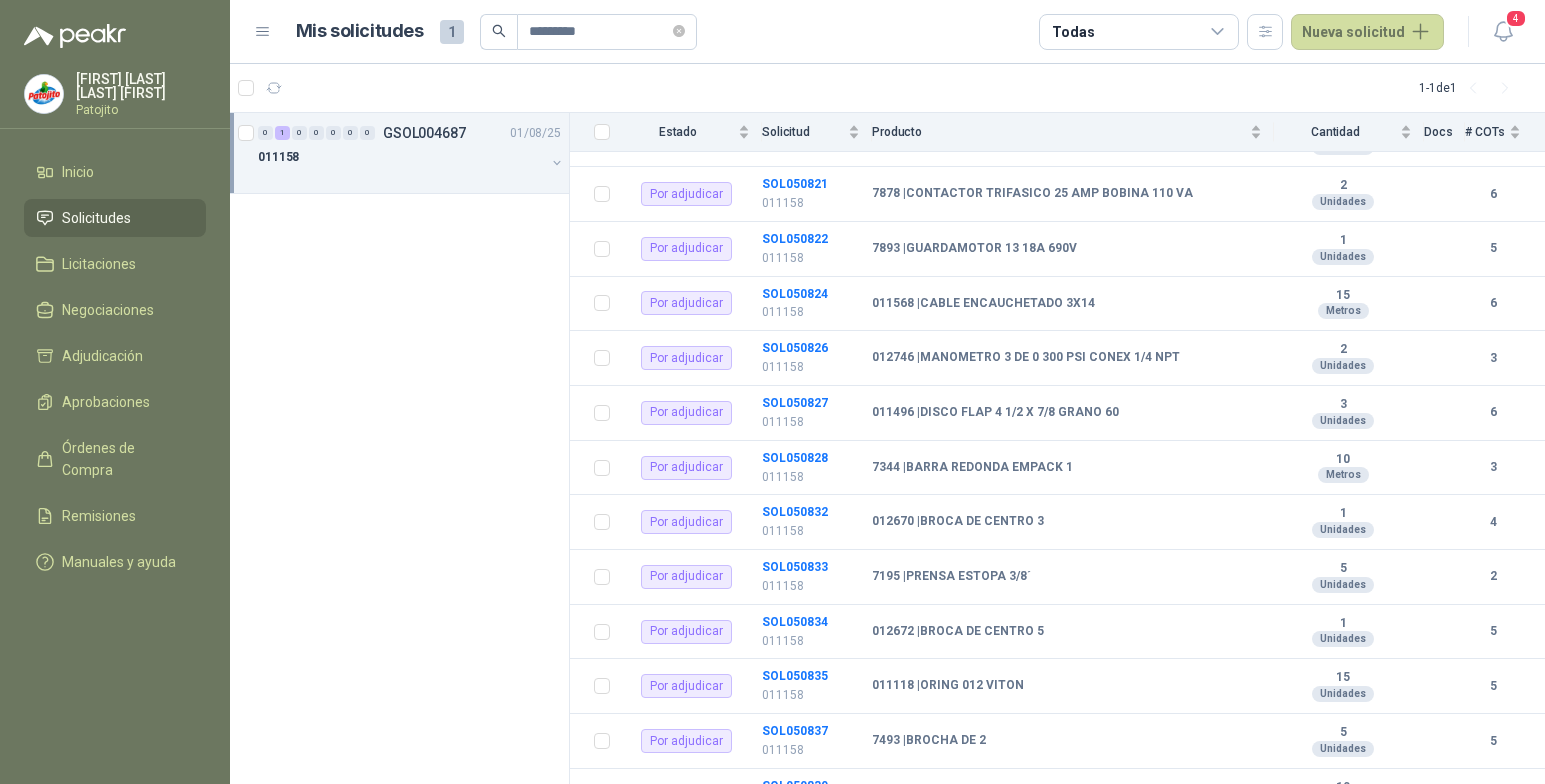 scroll, scrollTop: 400, scrollLeft: 0, axis: vertical 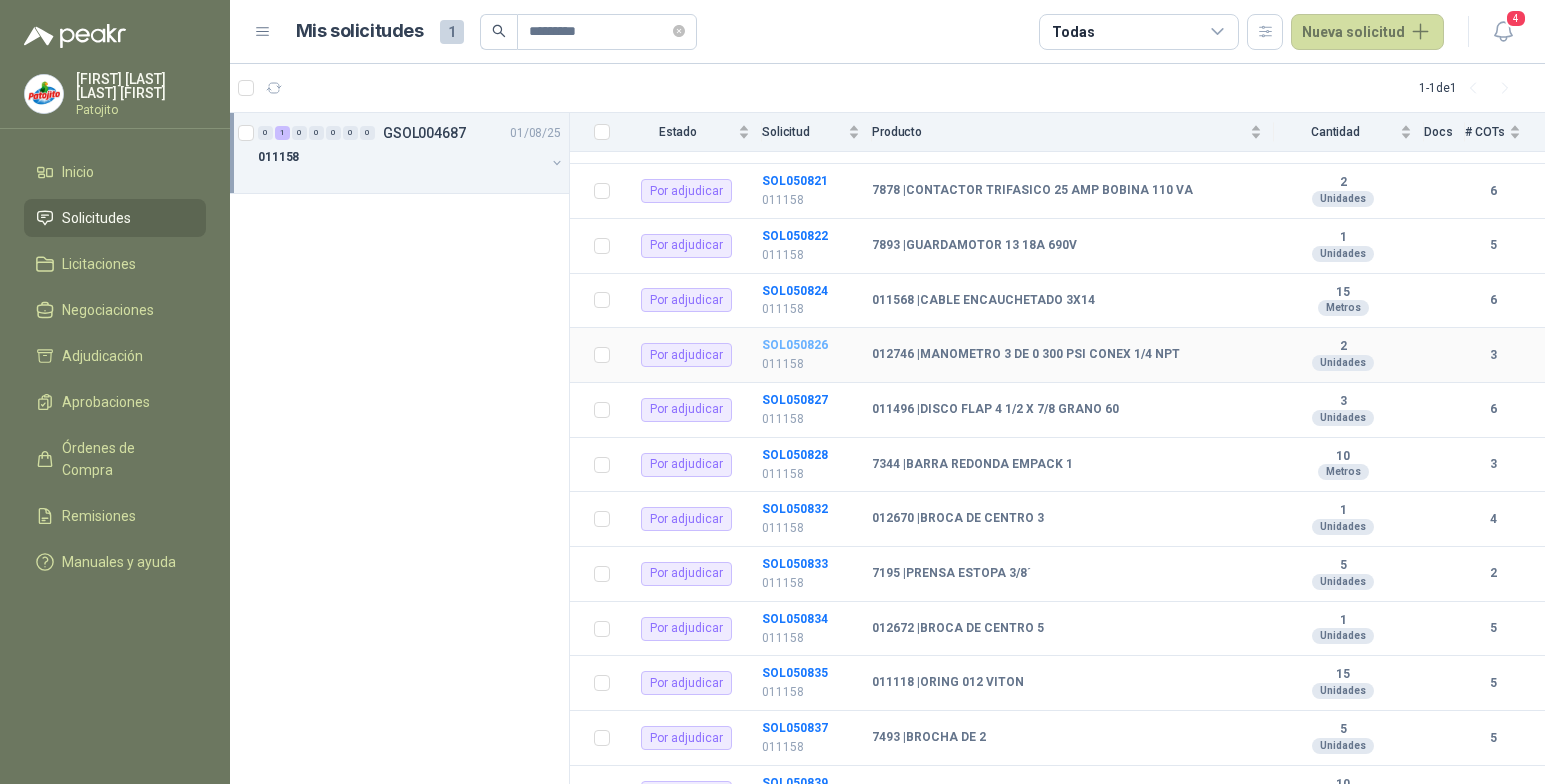 click on "SOL050826" at bounding box center (795, 345) 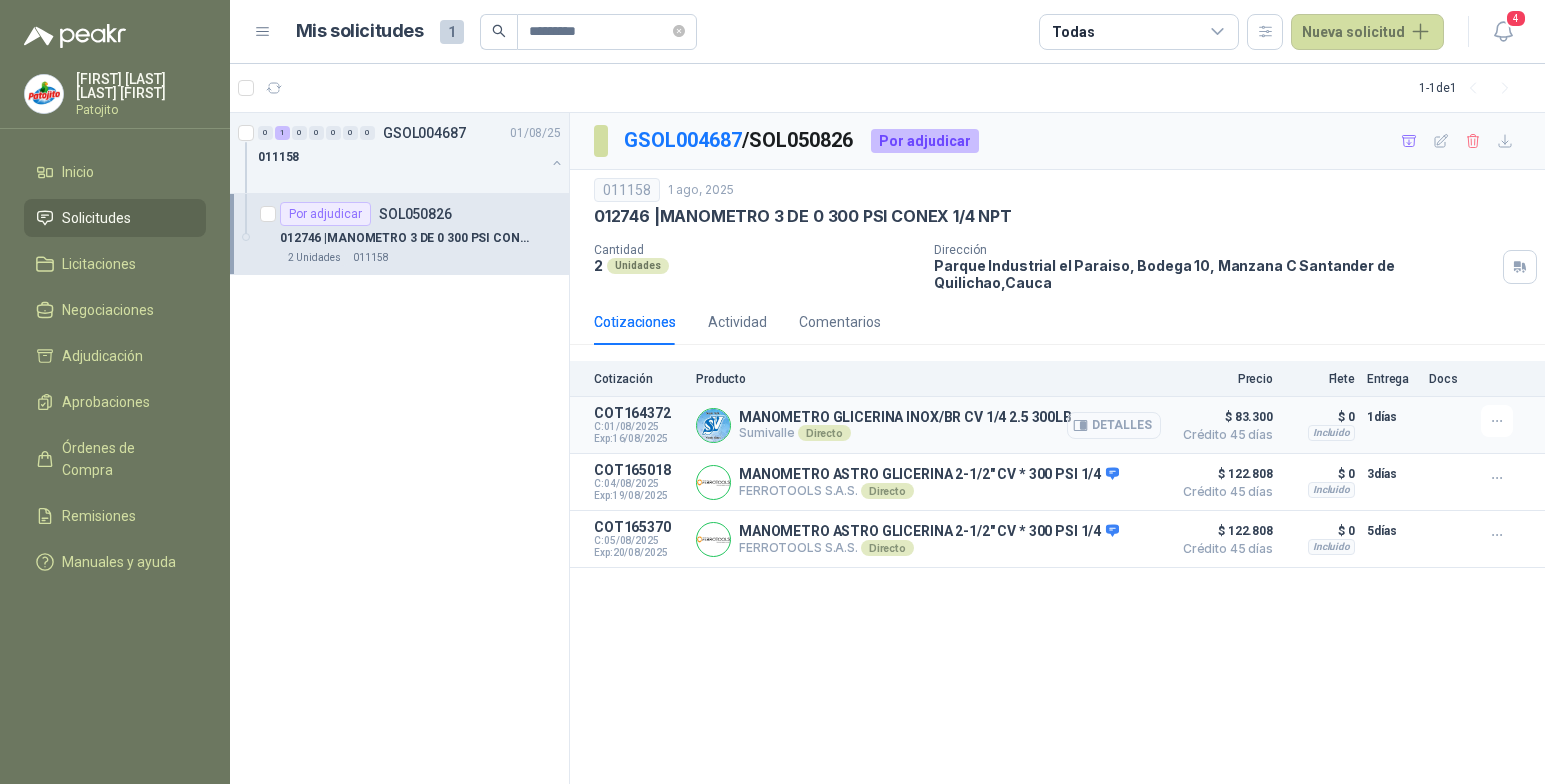 click on "Detalles" at bounding box center (1114, 425) 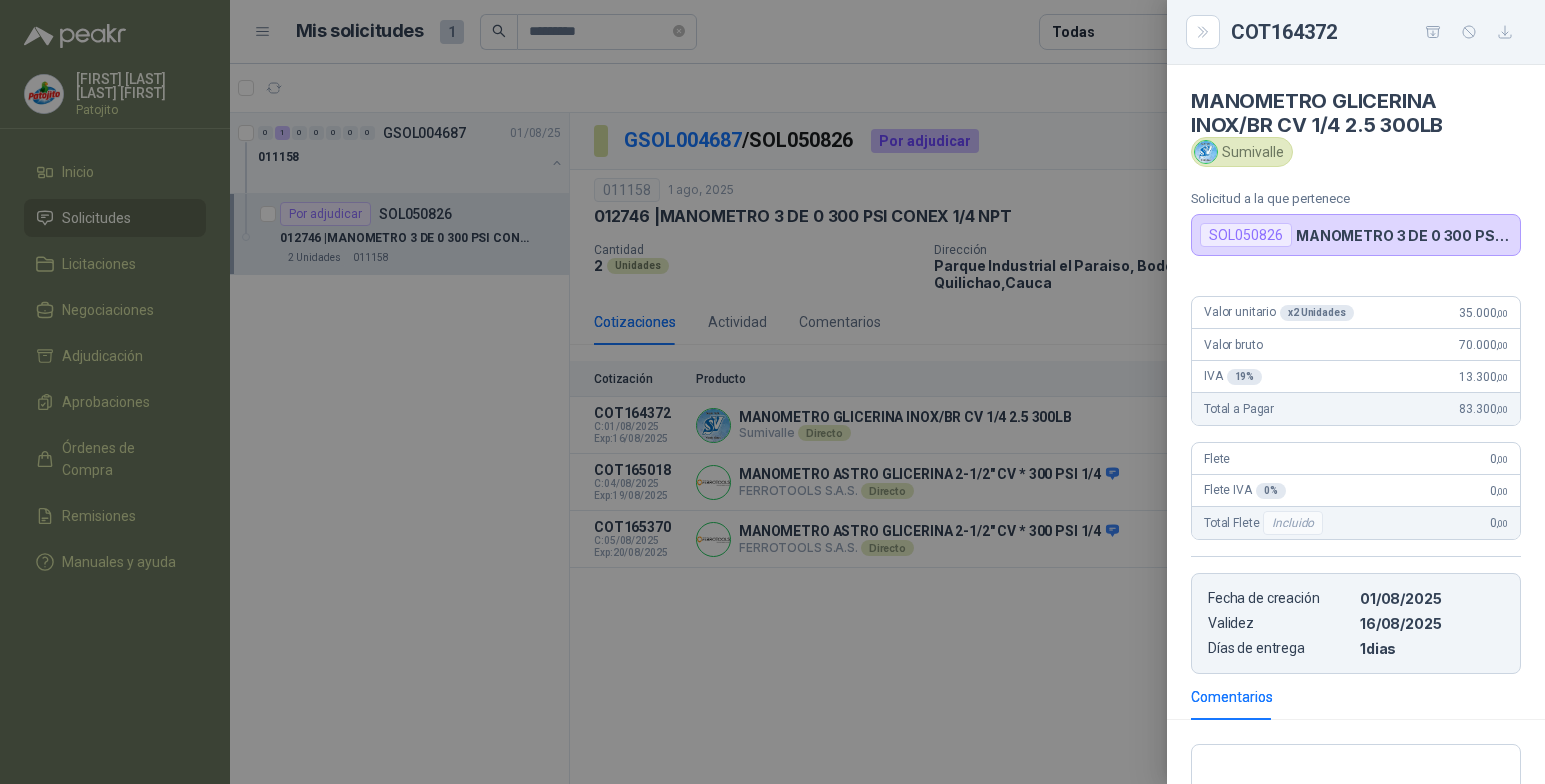 click at bounding box center (772, 392) 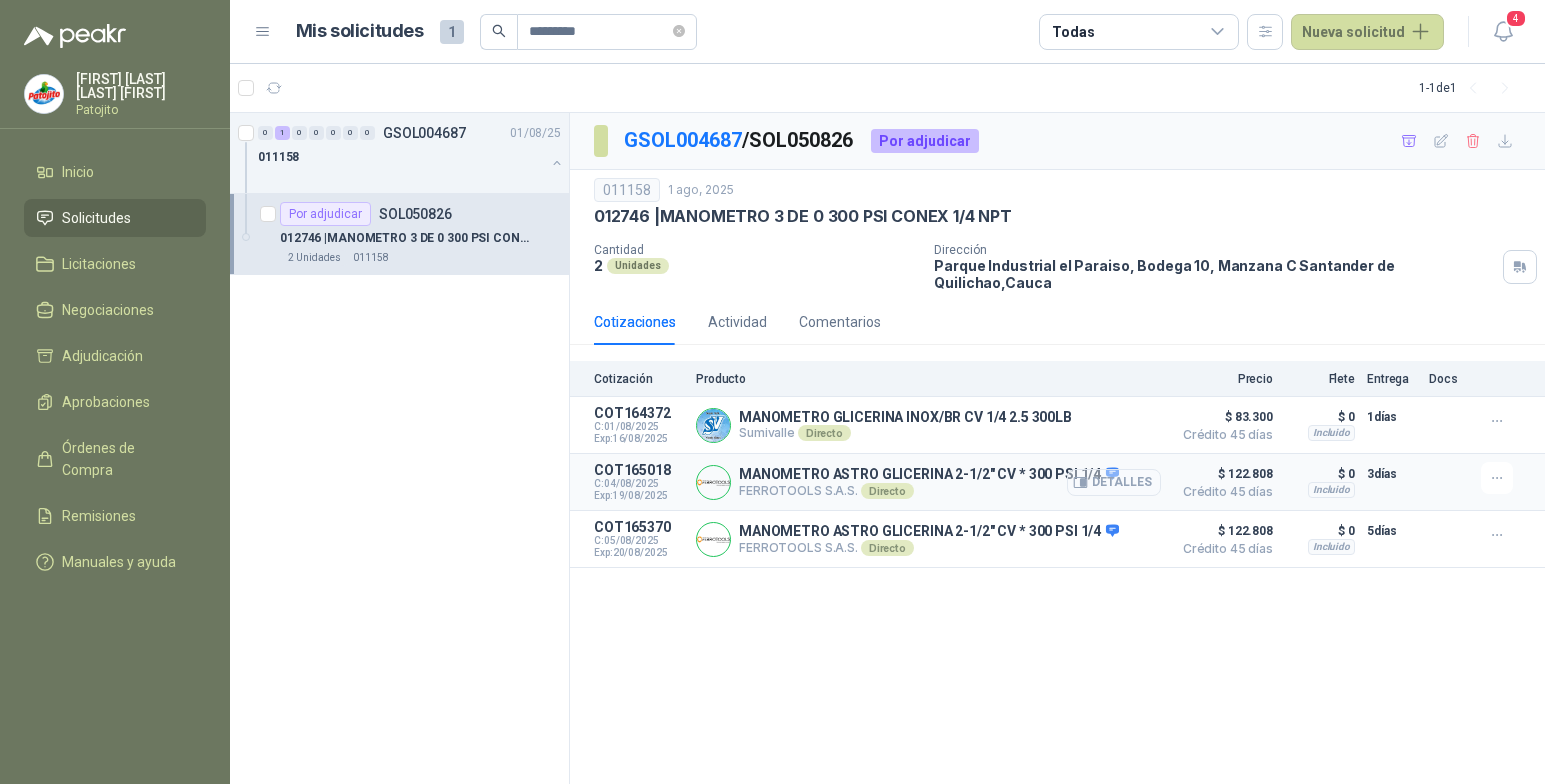 click on "Detalles" at bounding box center [1114, 482] 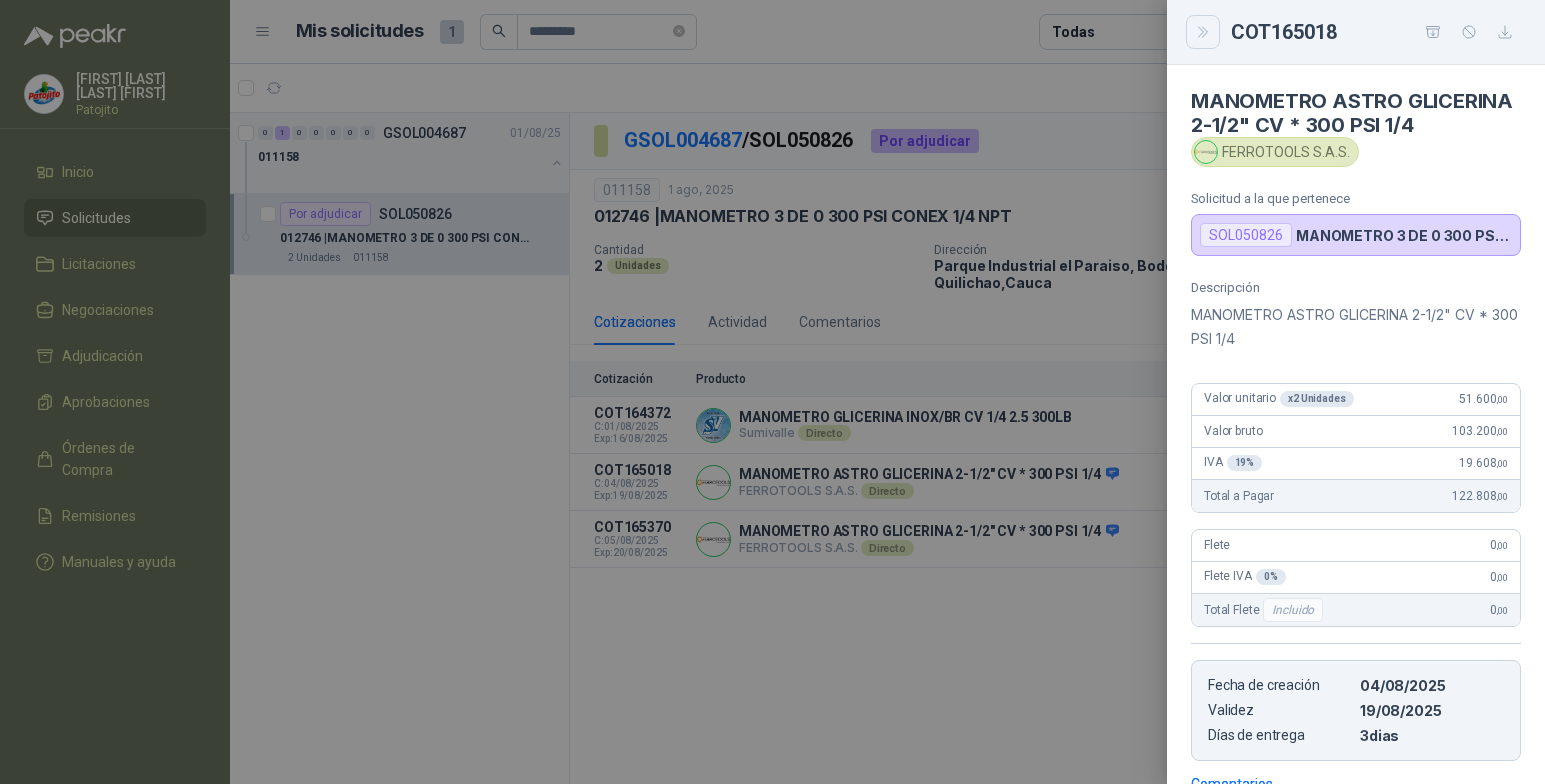 click 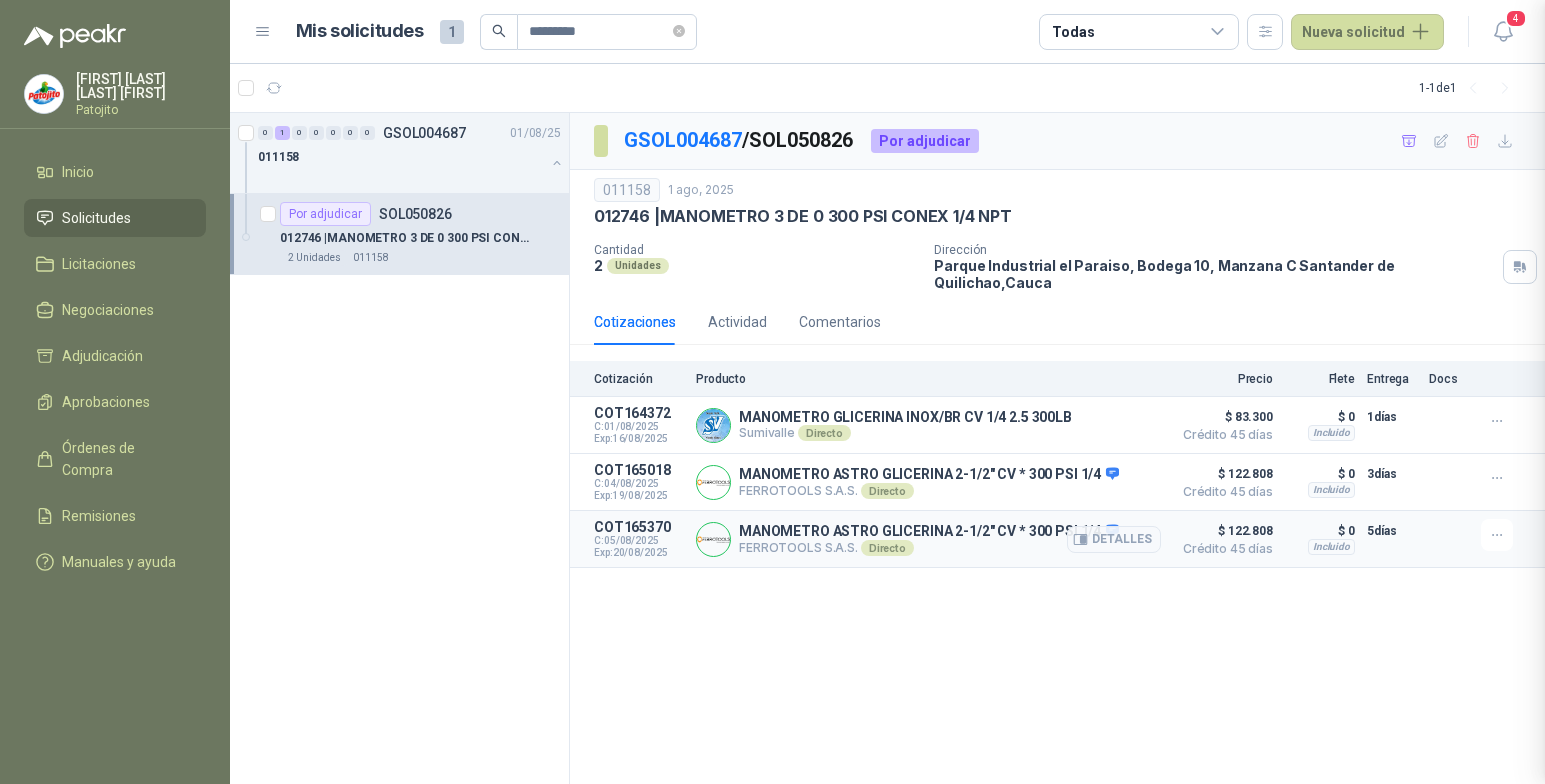 type 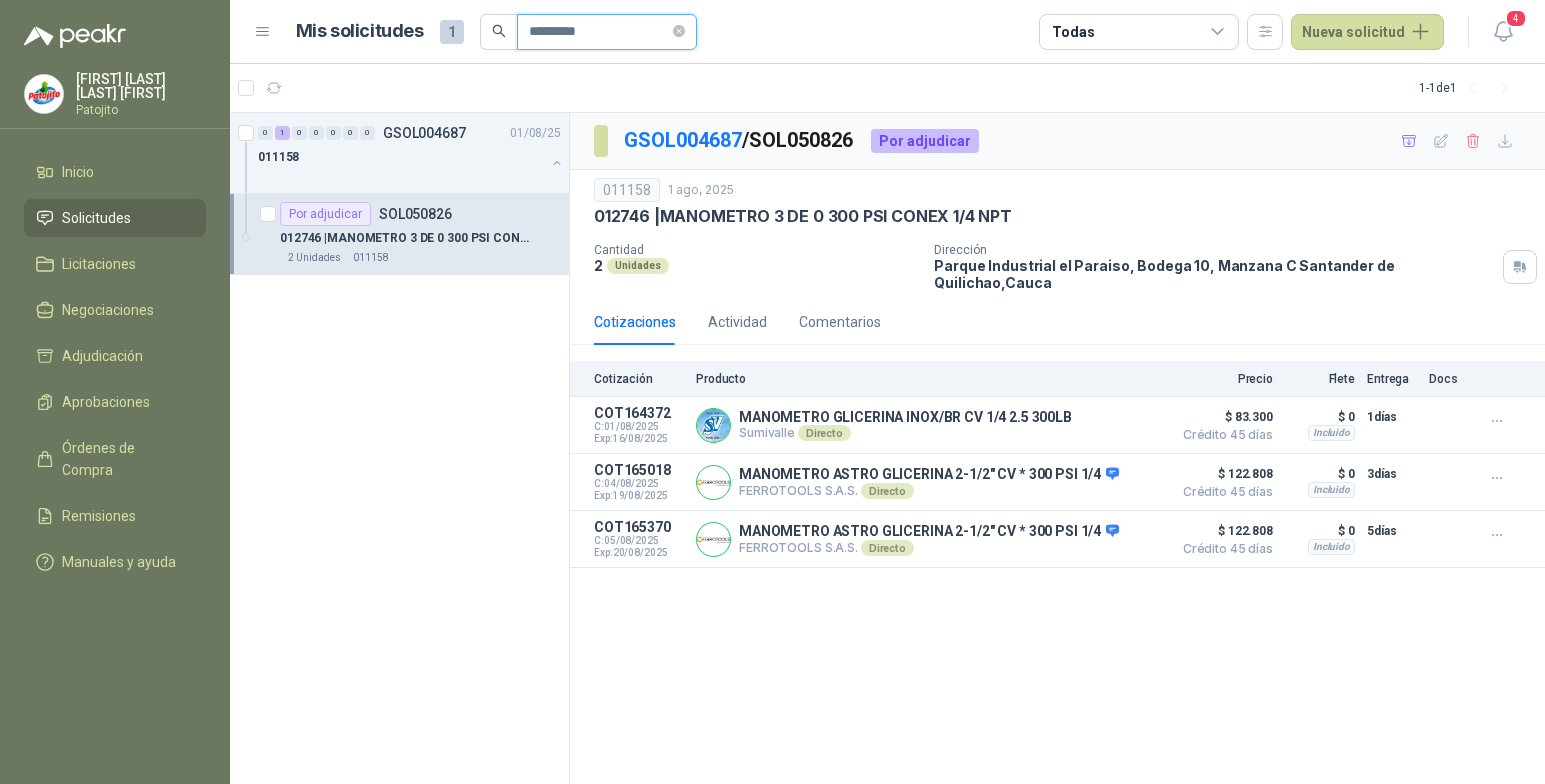 click on "*********" at bounding box center [599, 32] 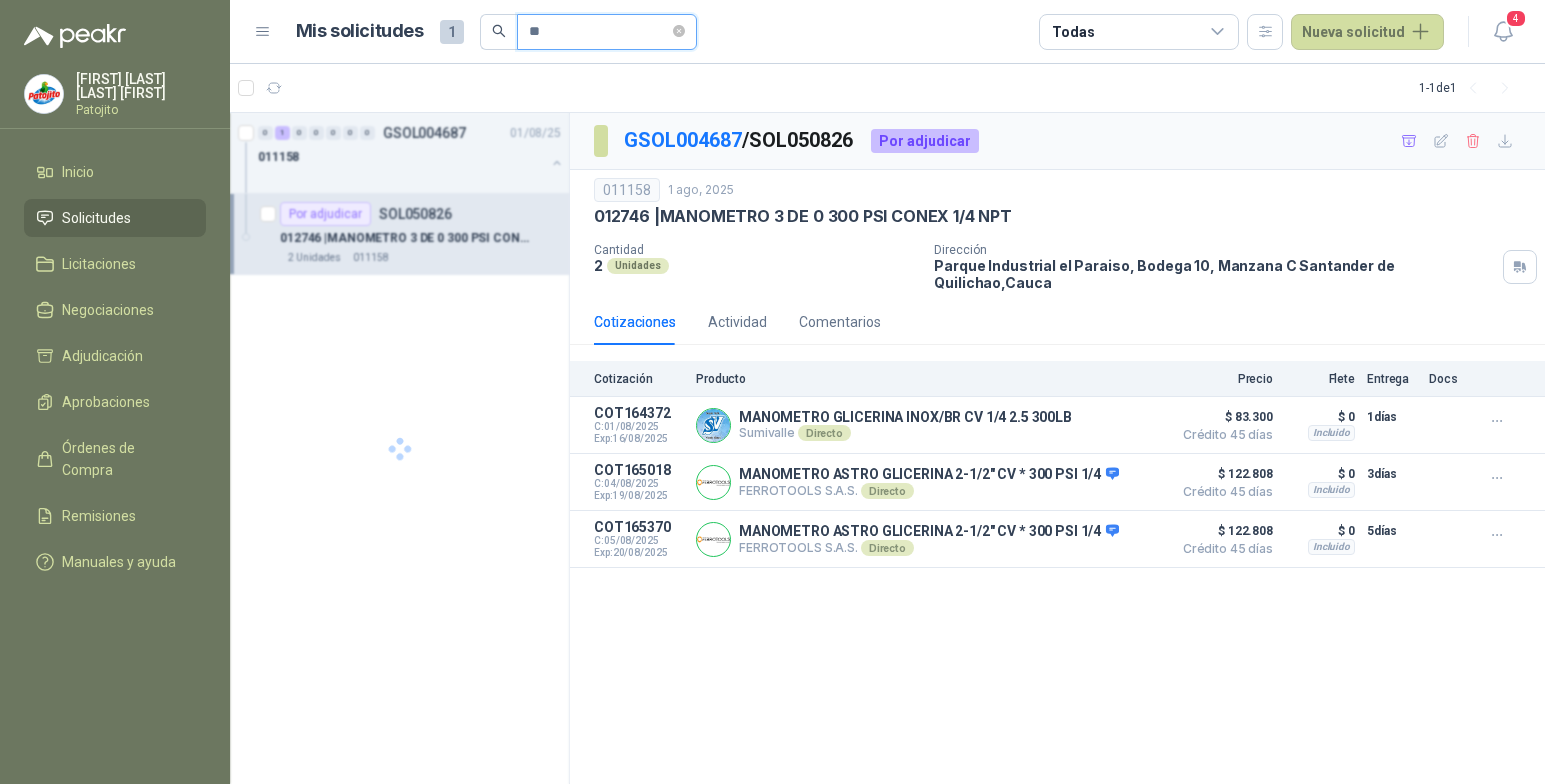 type on "*" 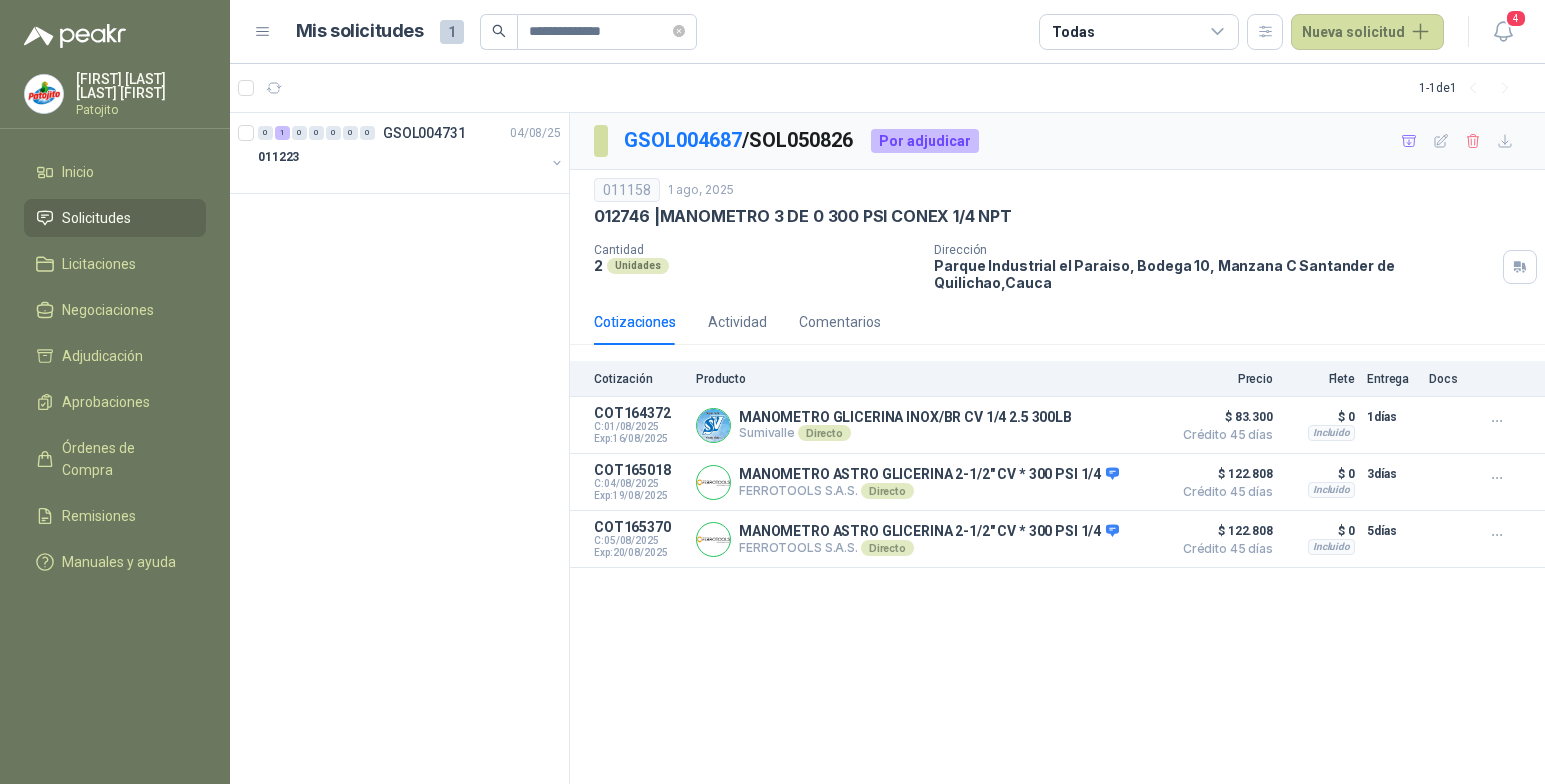 click on "0   1   0   0   0   0   0   GSOL004731 04/08/[YEAR]   011223" at bounding box center (400, 449) 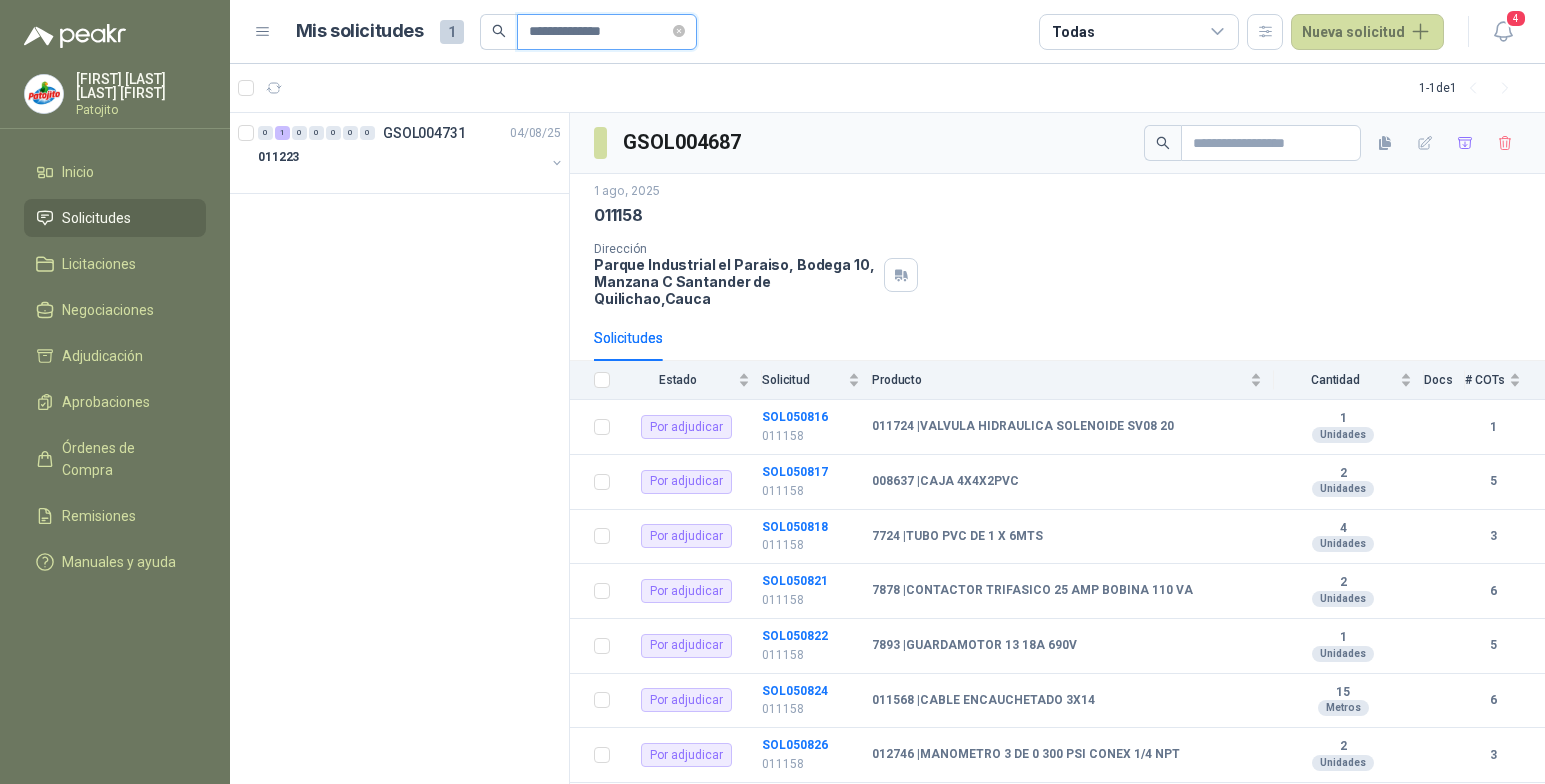 click on "**********" at bounding box center (599, 32) 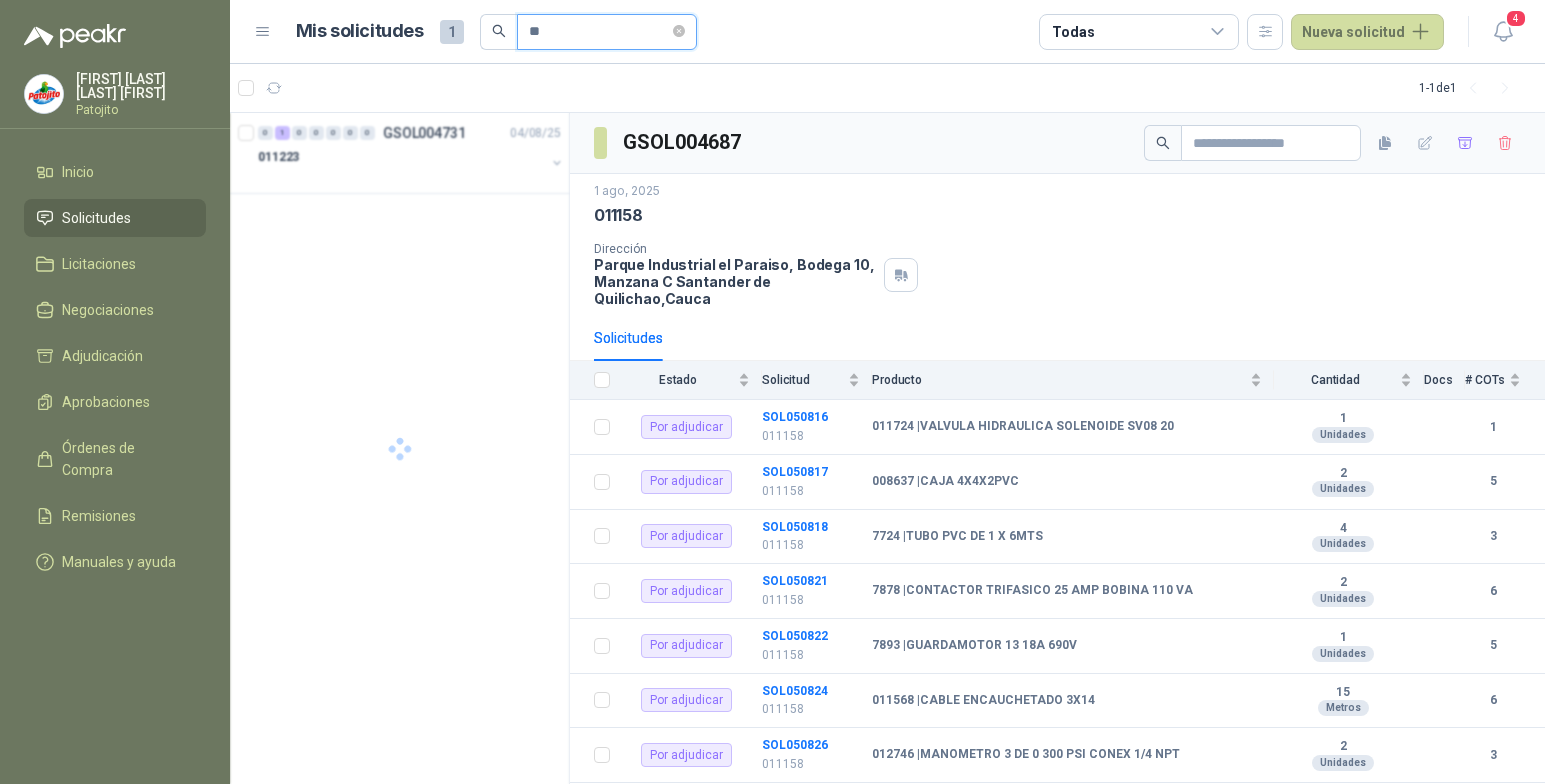 type on "*" 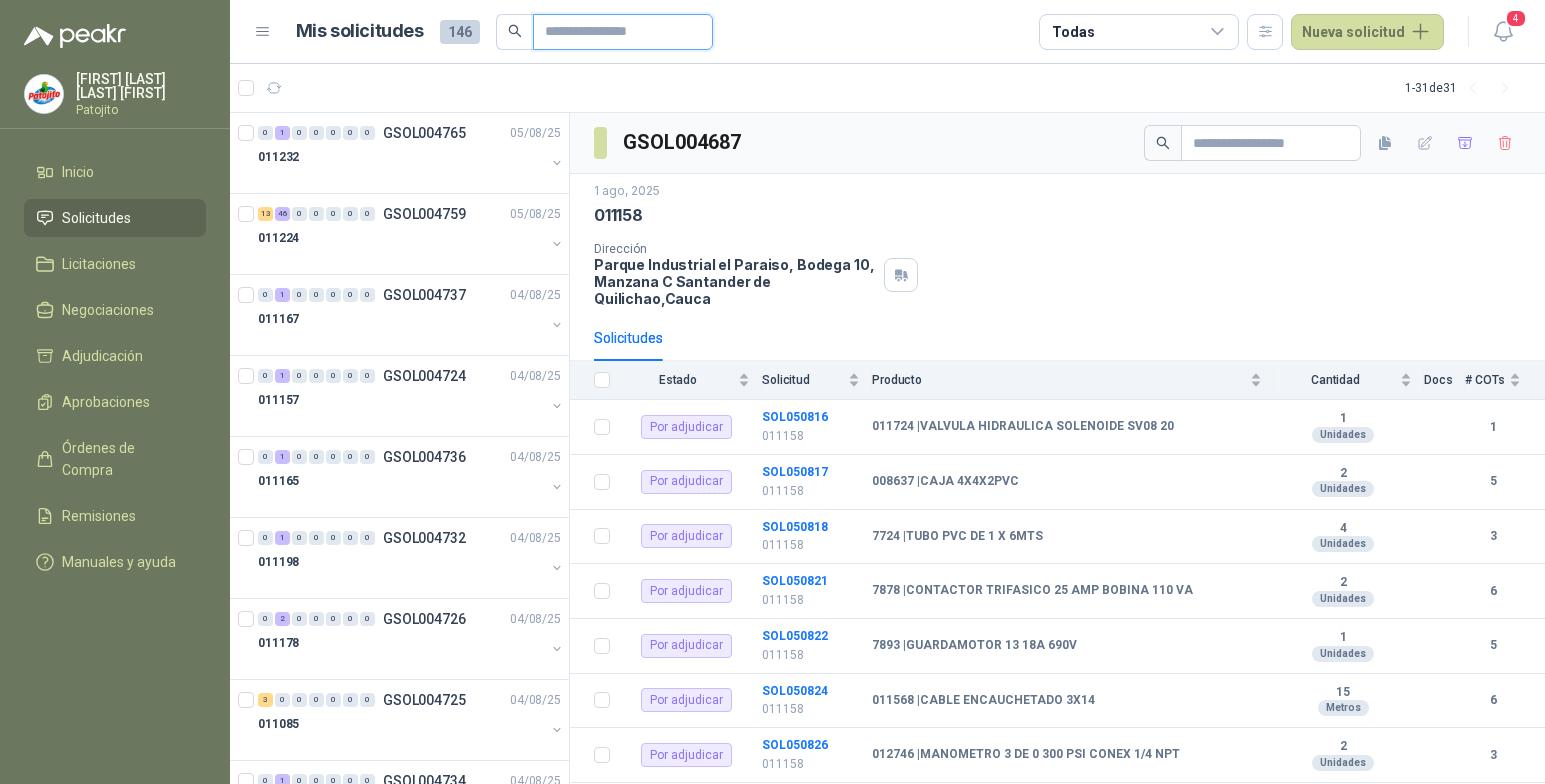 type on "*" 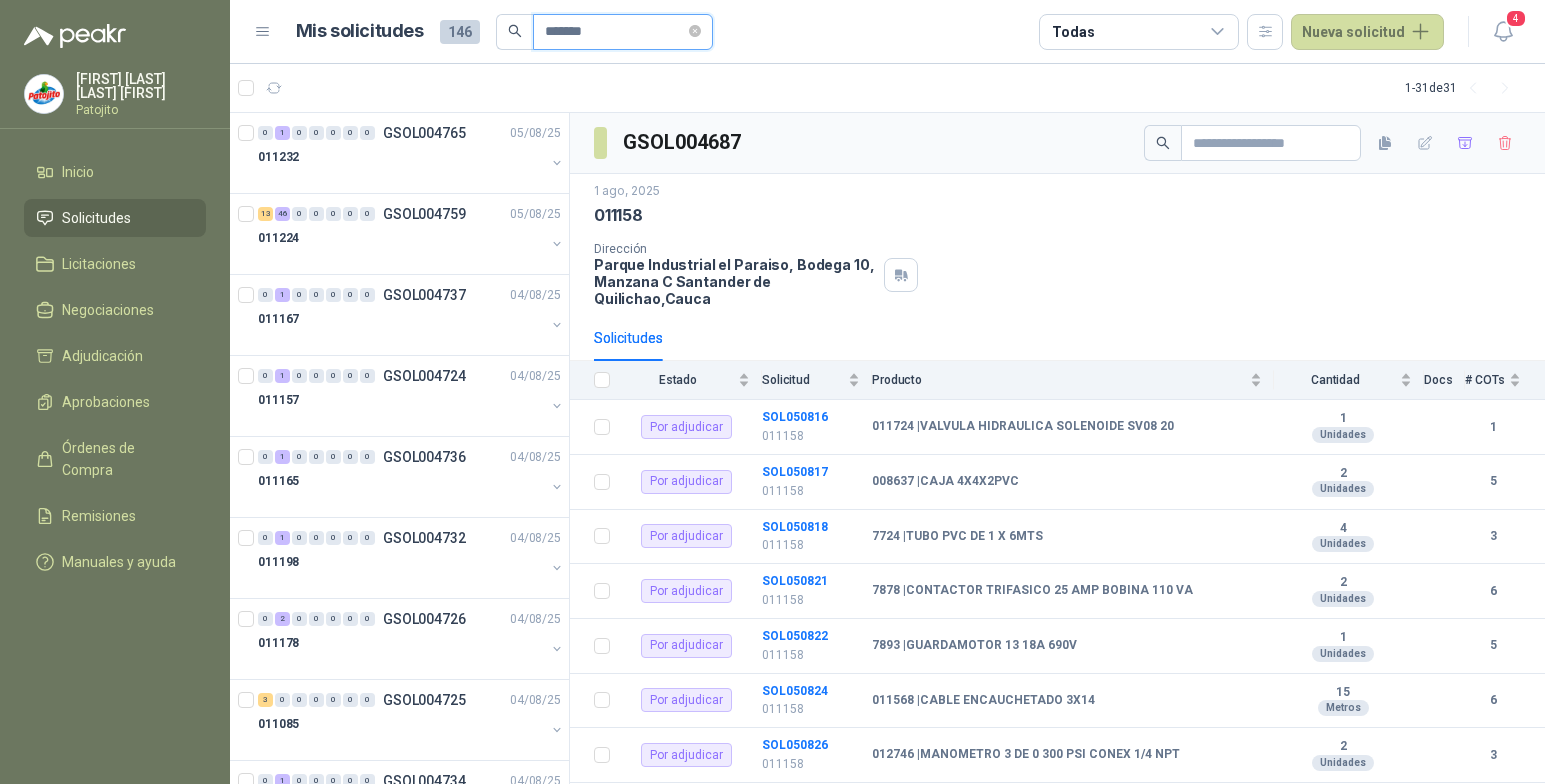 type on "******" 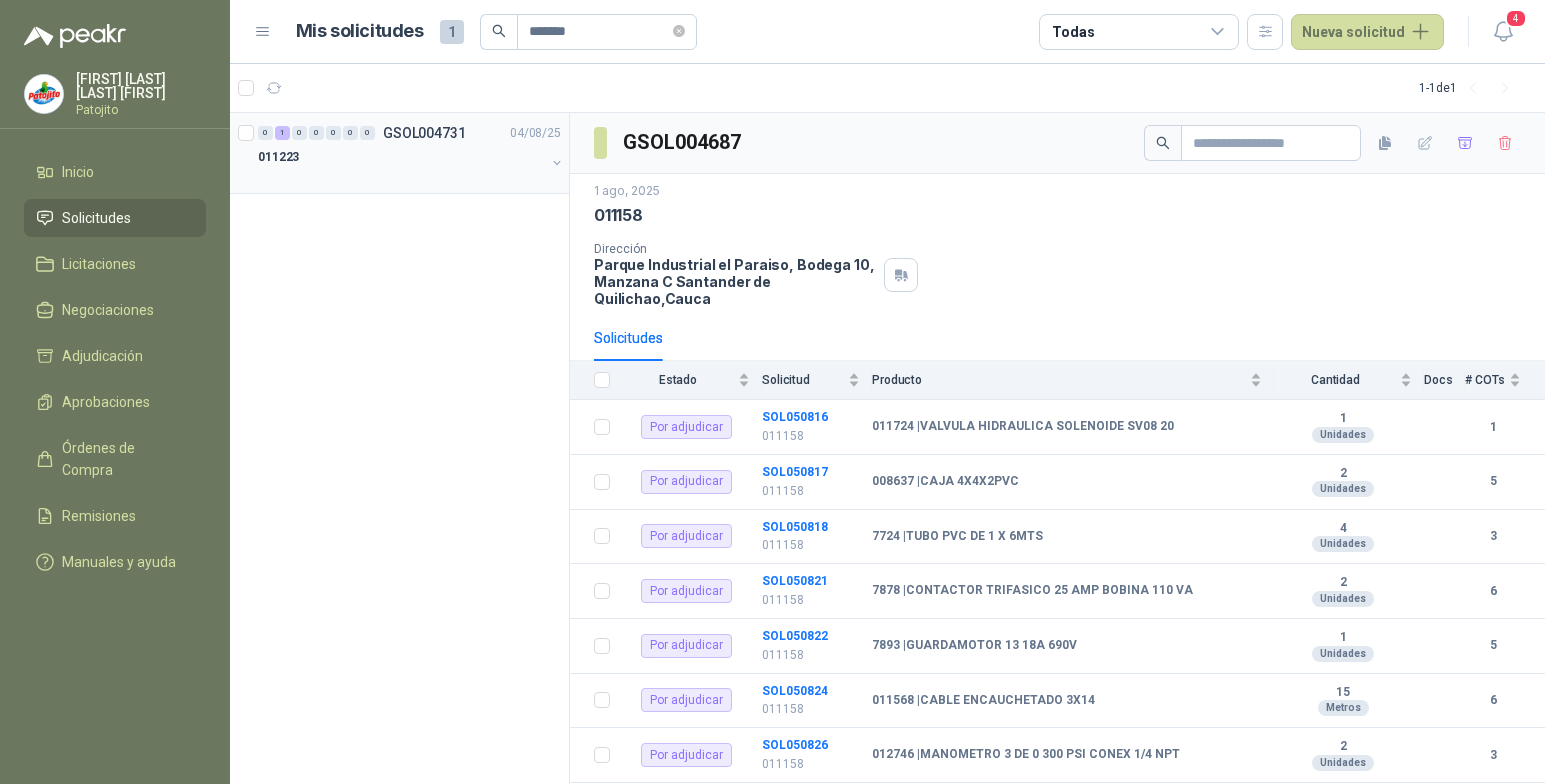 click on "0   1   0   0   0   0   0   GSOL004731 04/08/[YEAR]   011223" at bounding box center (411, 133) 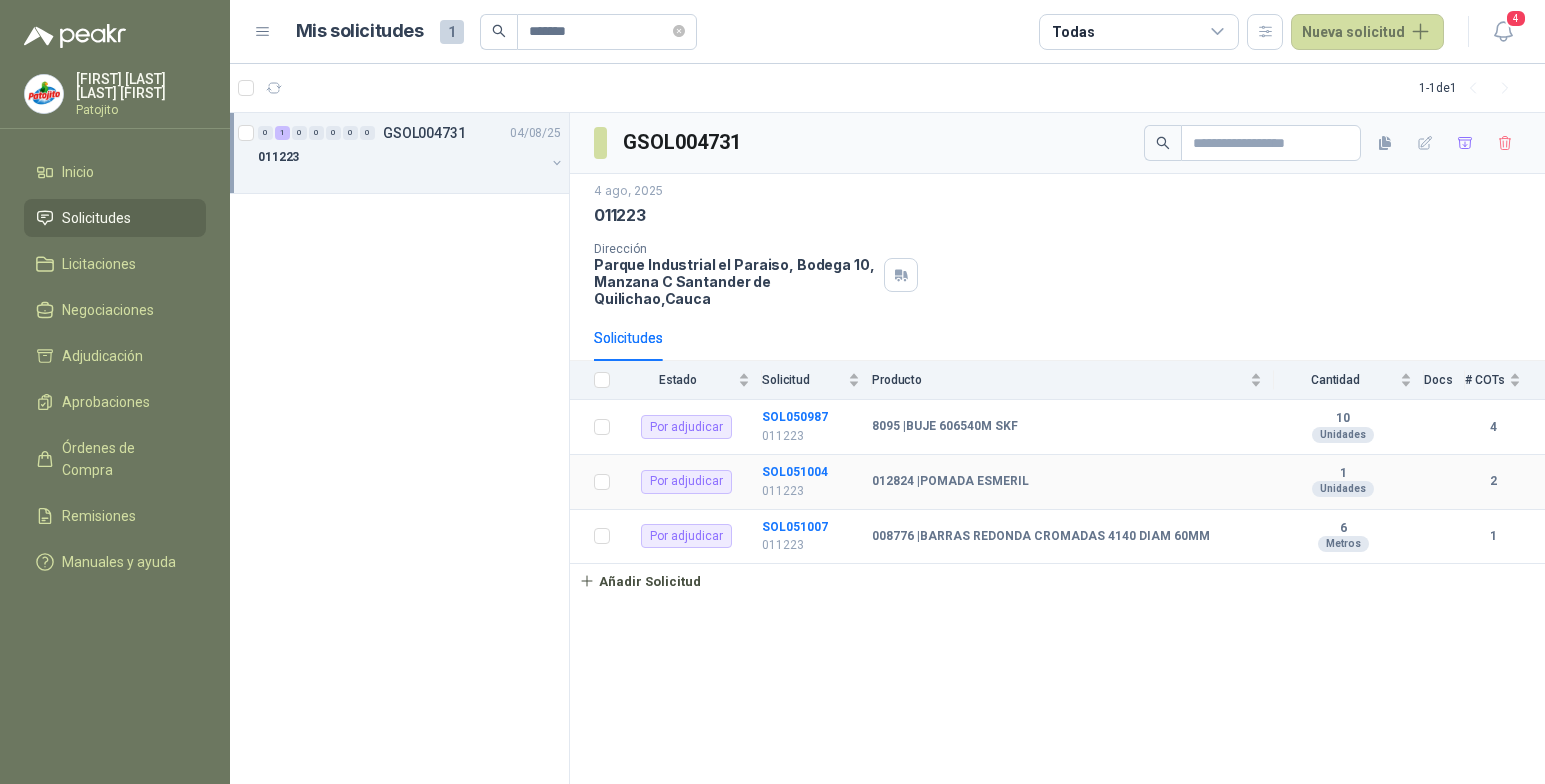 click on "012824 |  POMADA ESMERIL" at bounding box center [950, 482] 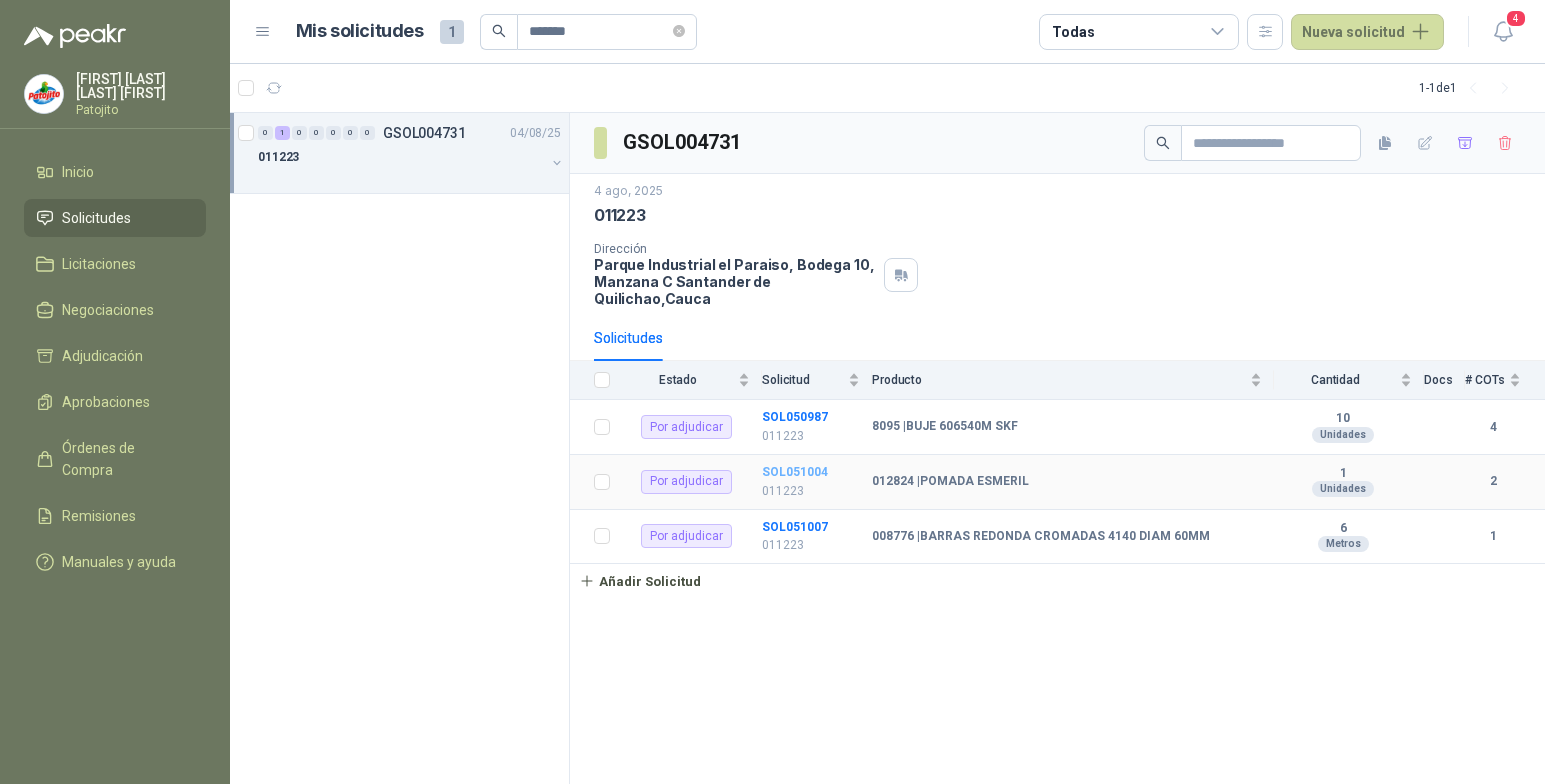 click on "SOL051004" at bounding box center [795, 472] 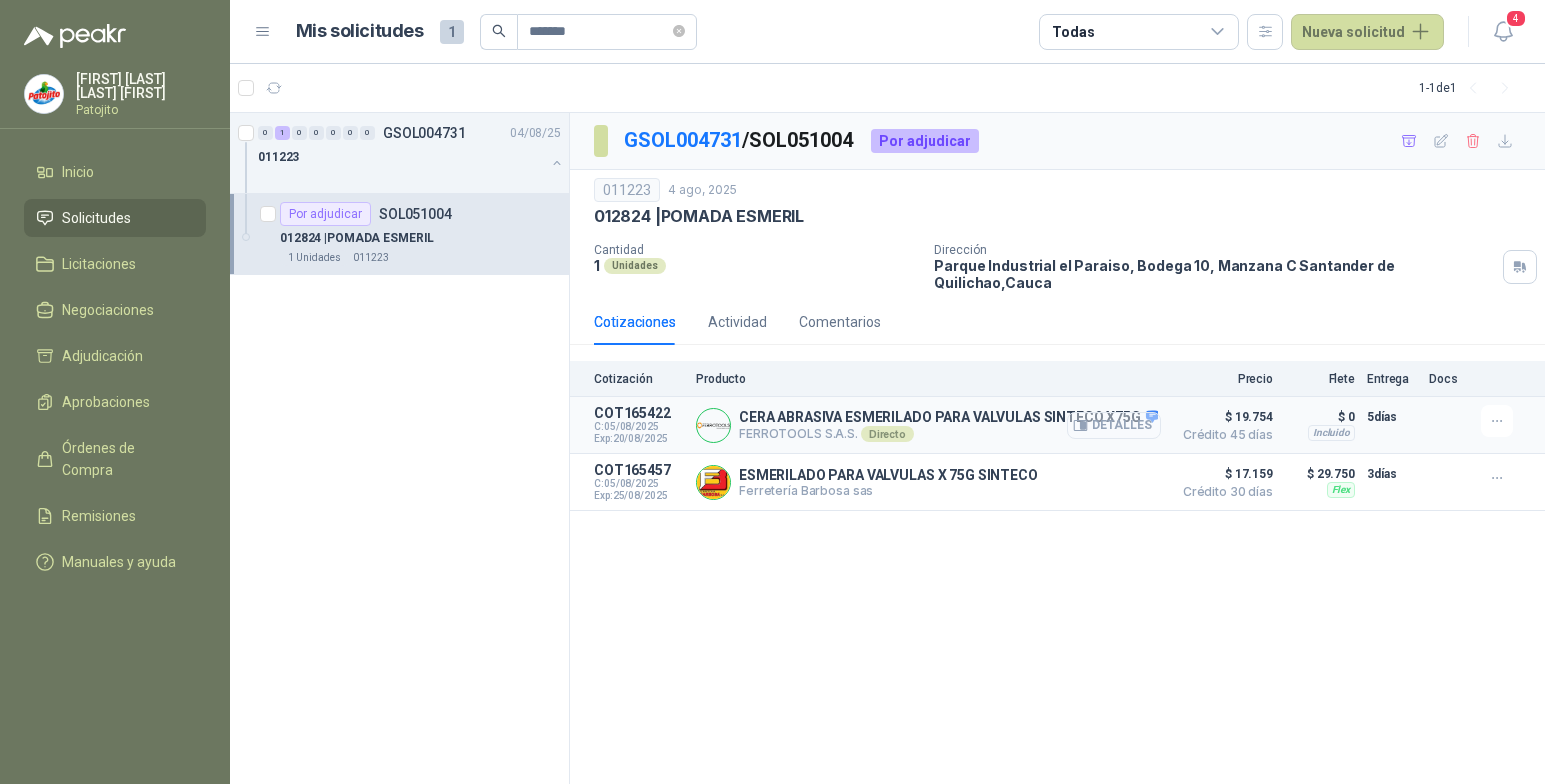 click on "Detalles" at bounding box center (1114, 425) 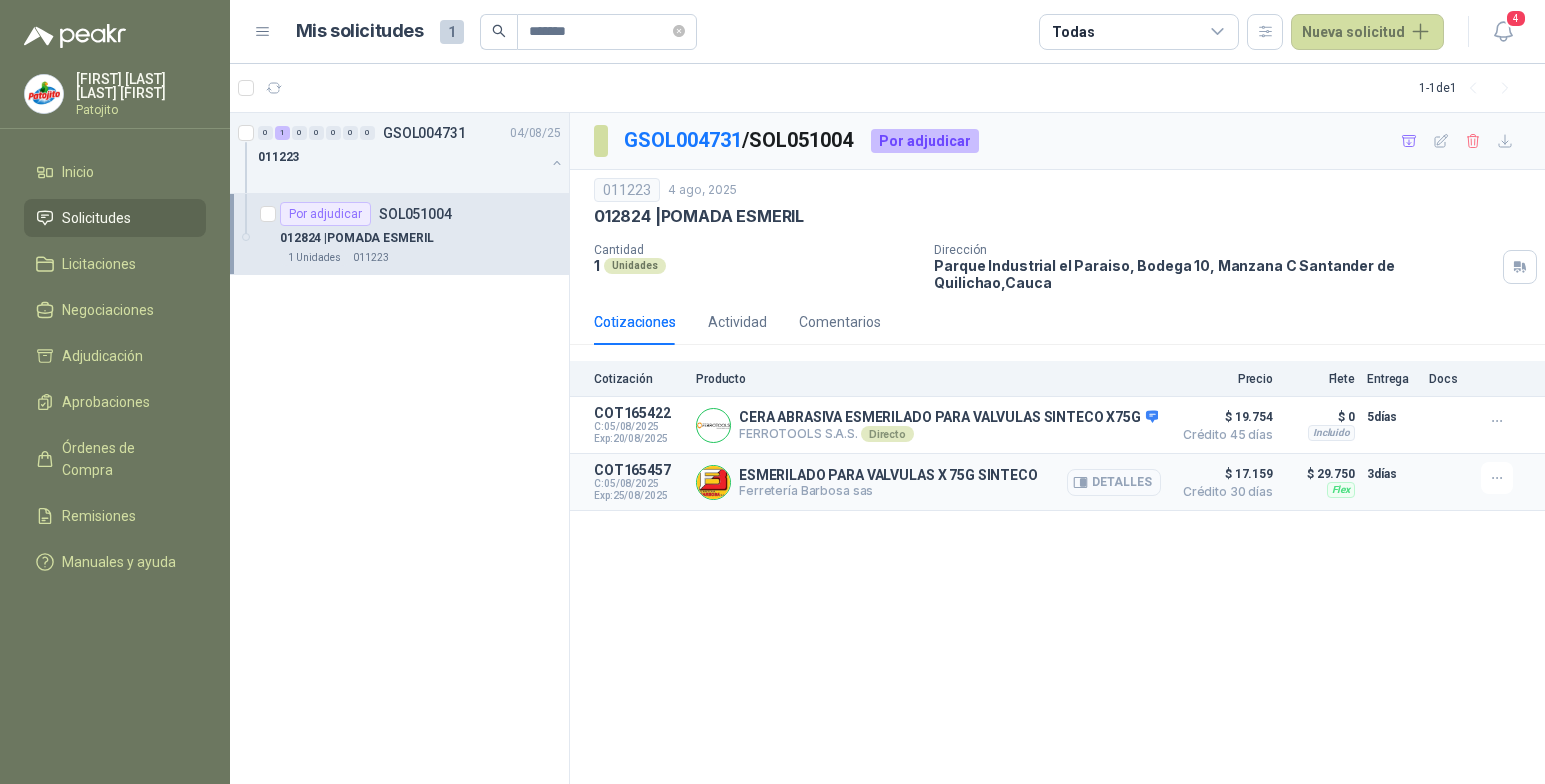 click on "Detalles" at bounding box center (1114, 482) 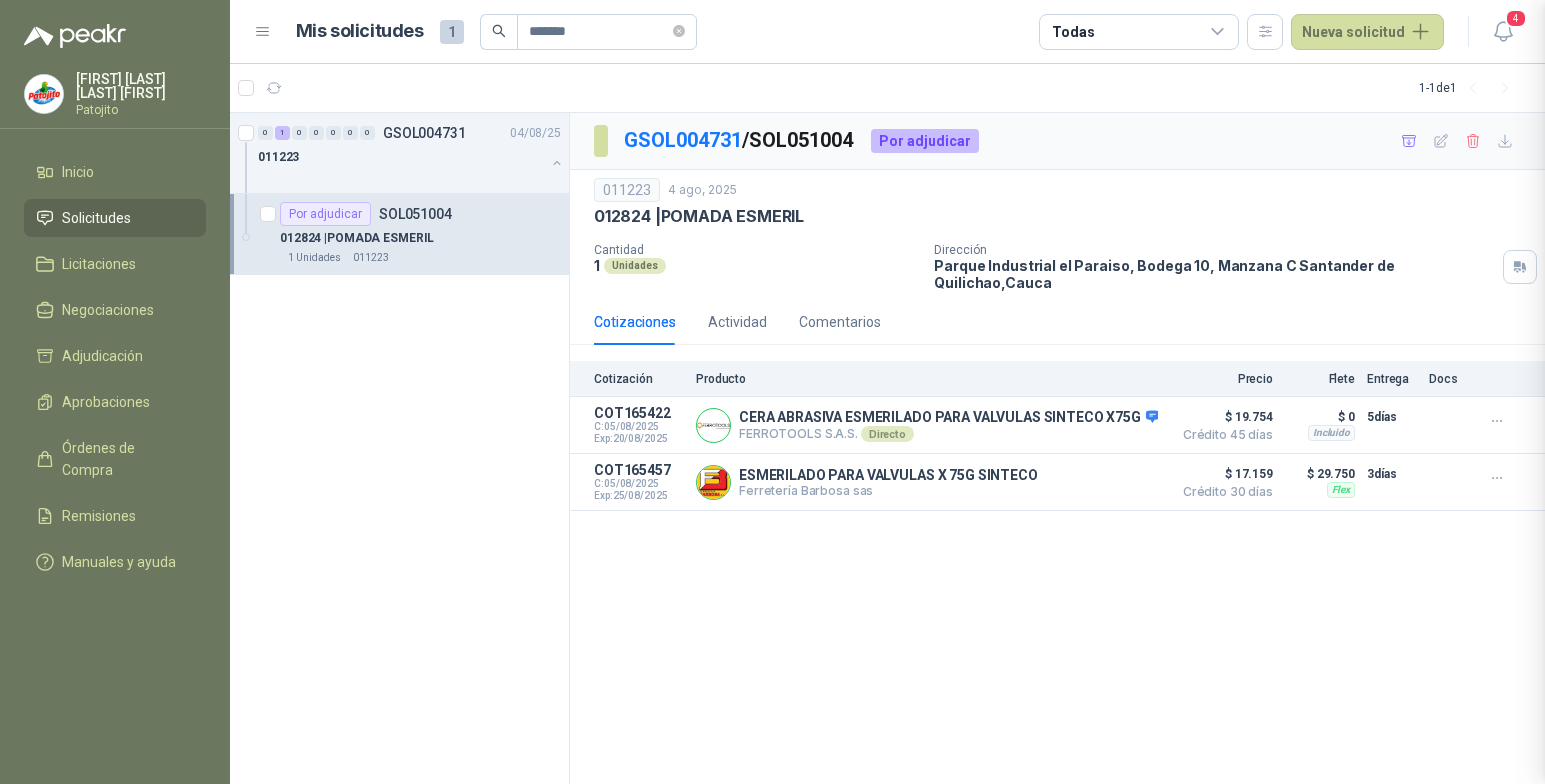 type 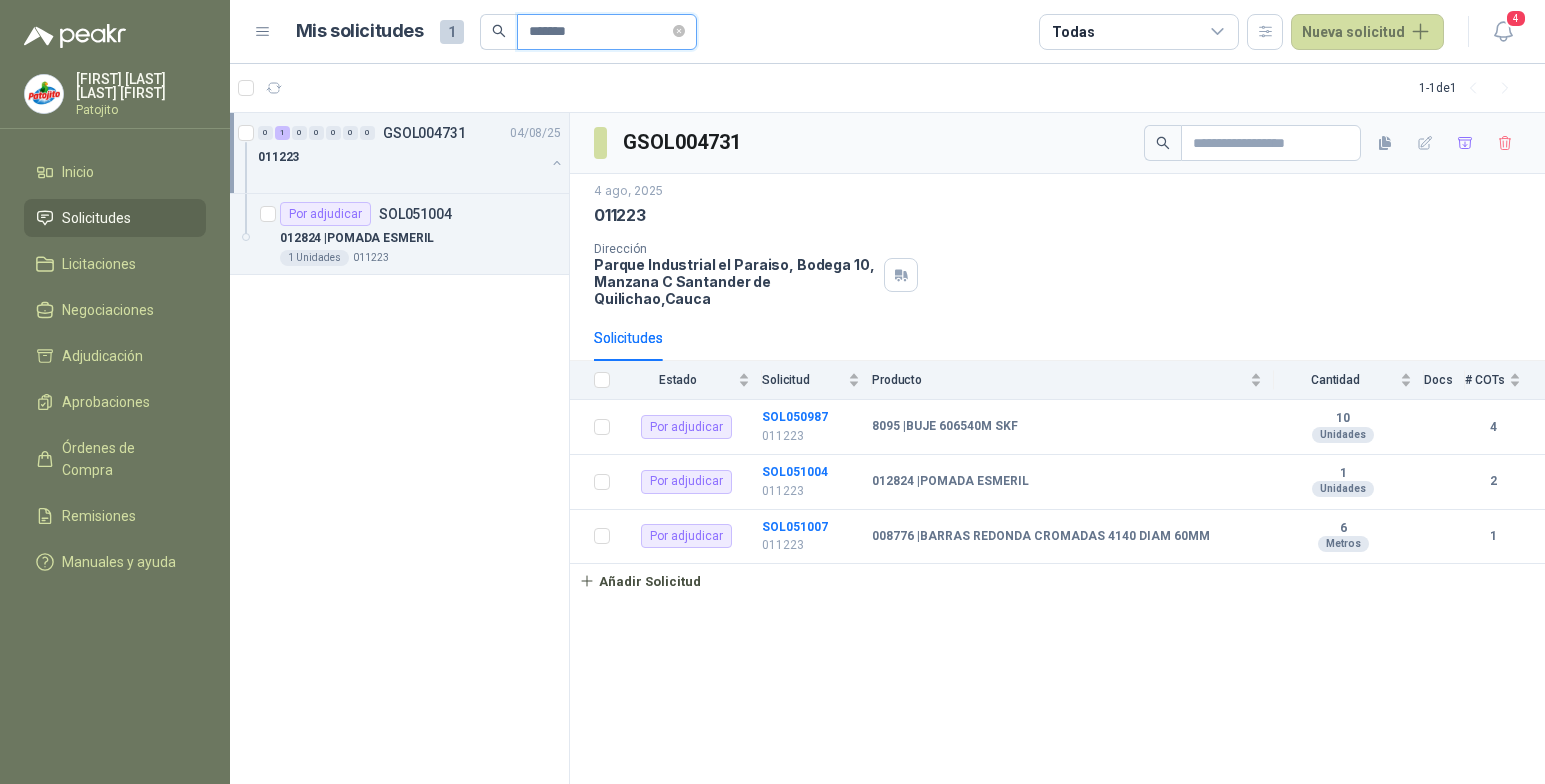 click on "******" at bounding box center [599, 32] 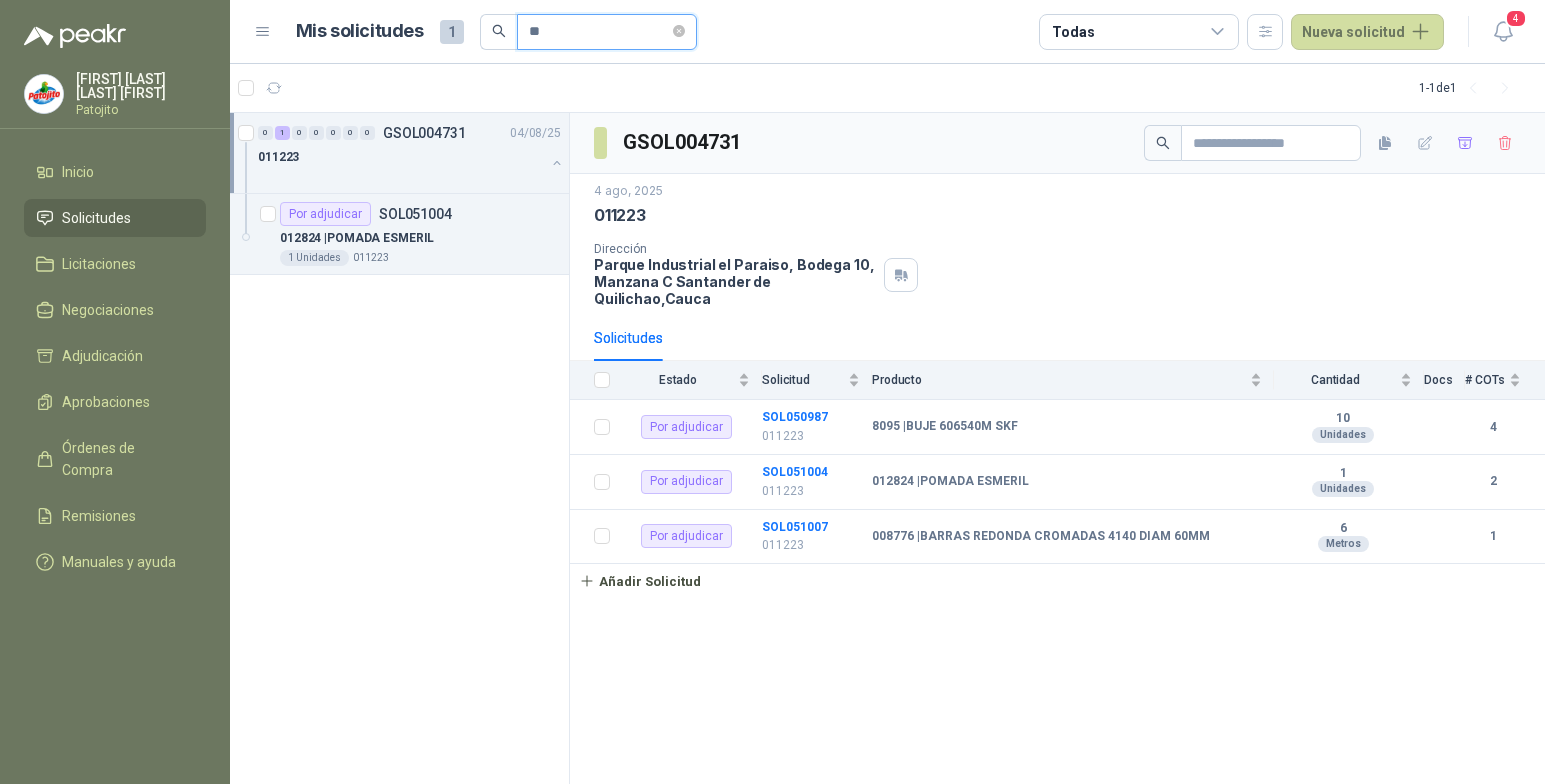type on "*" 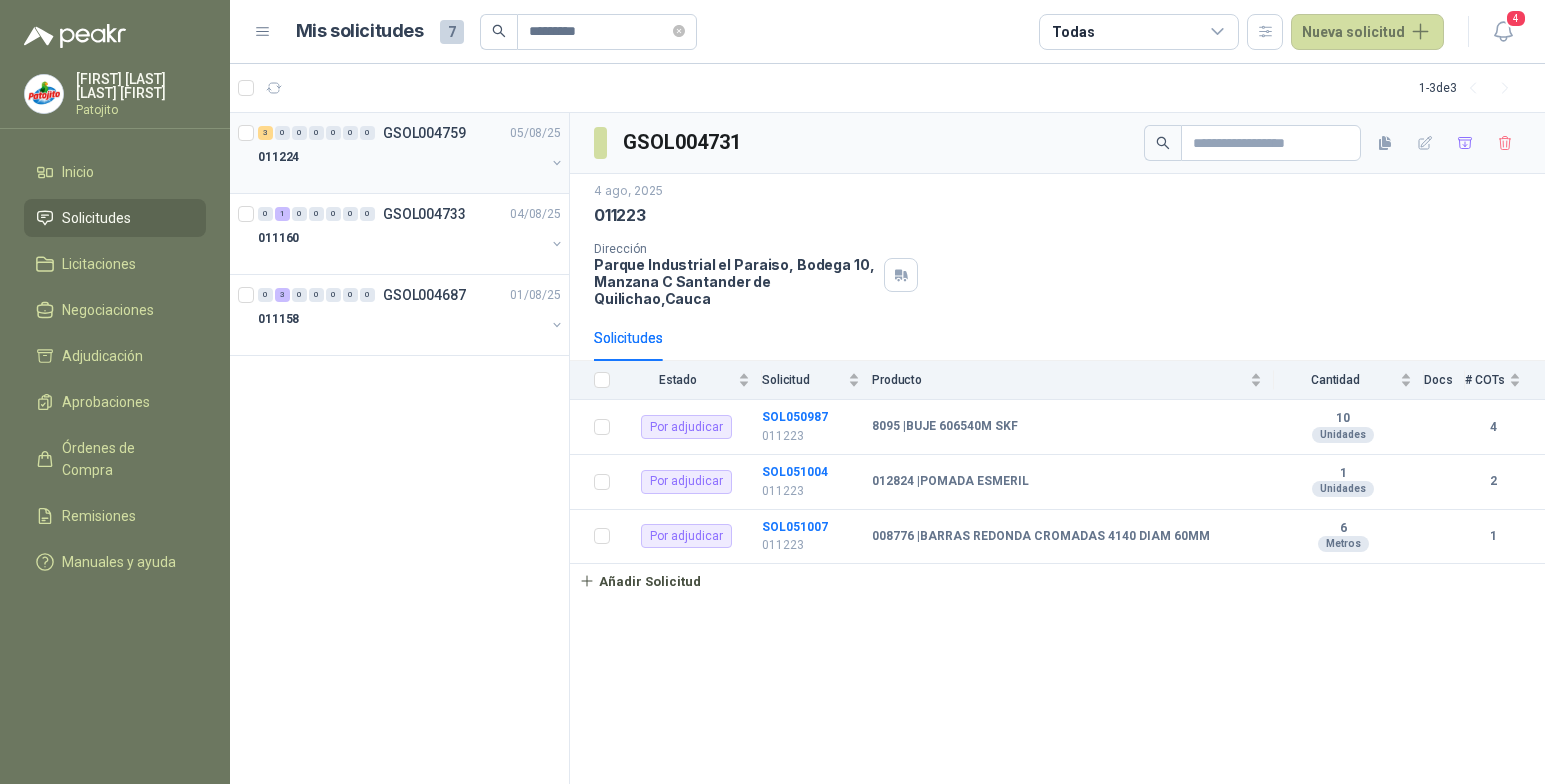 click on "011224" at bounding box center [401, 157] 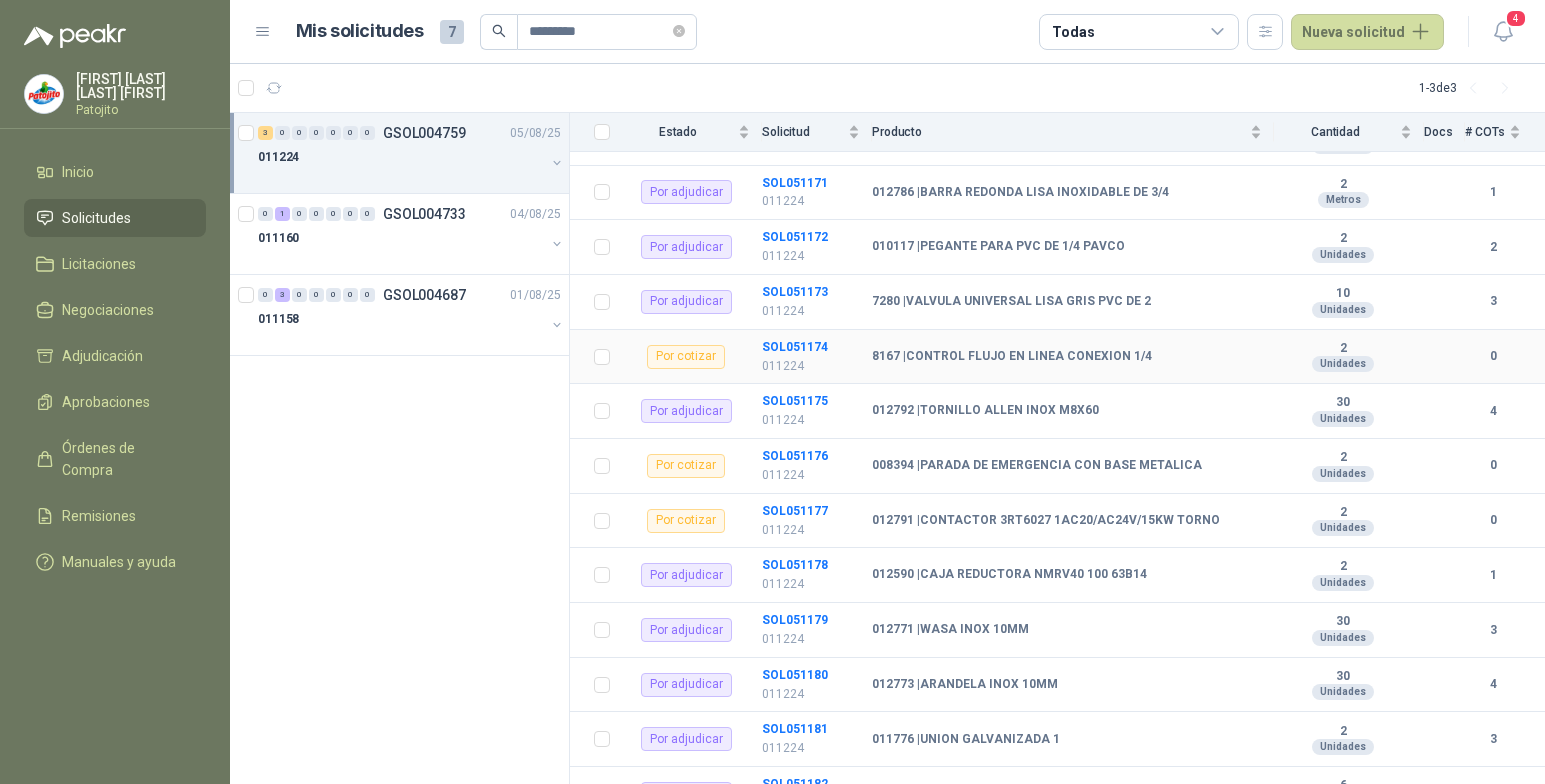 scroll, scrollTop: 1500, scrollLeft: 0, axis: vertical 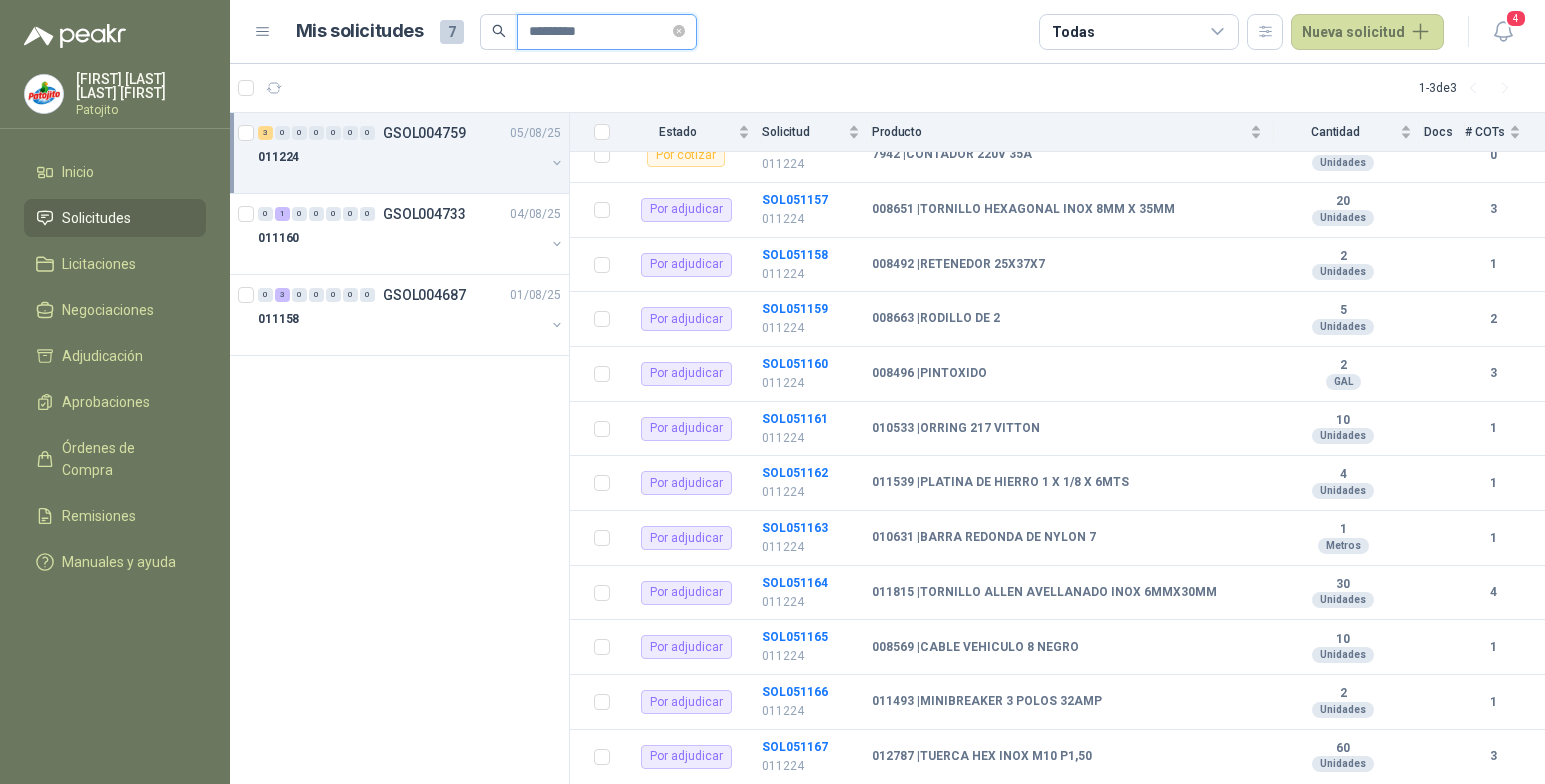 click on "*********" at bounding box center [599, 32] 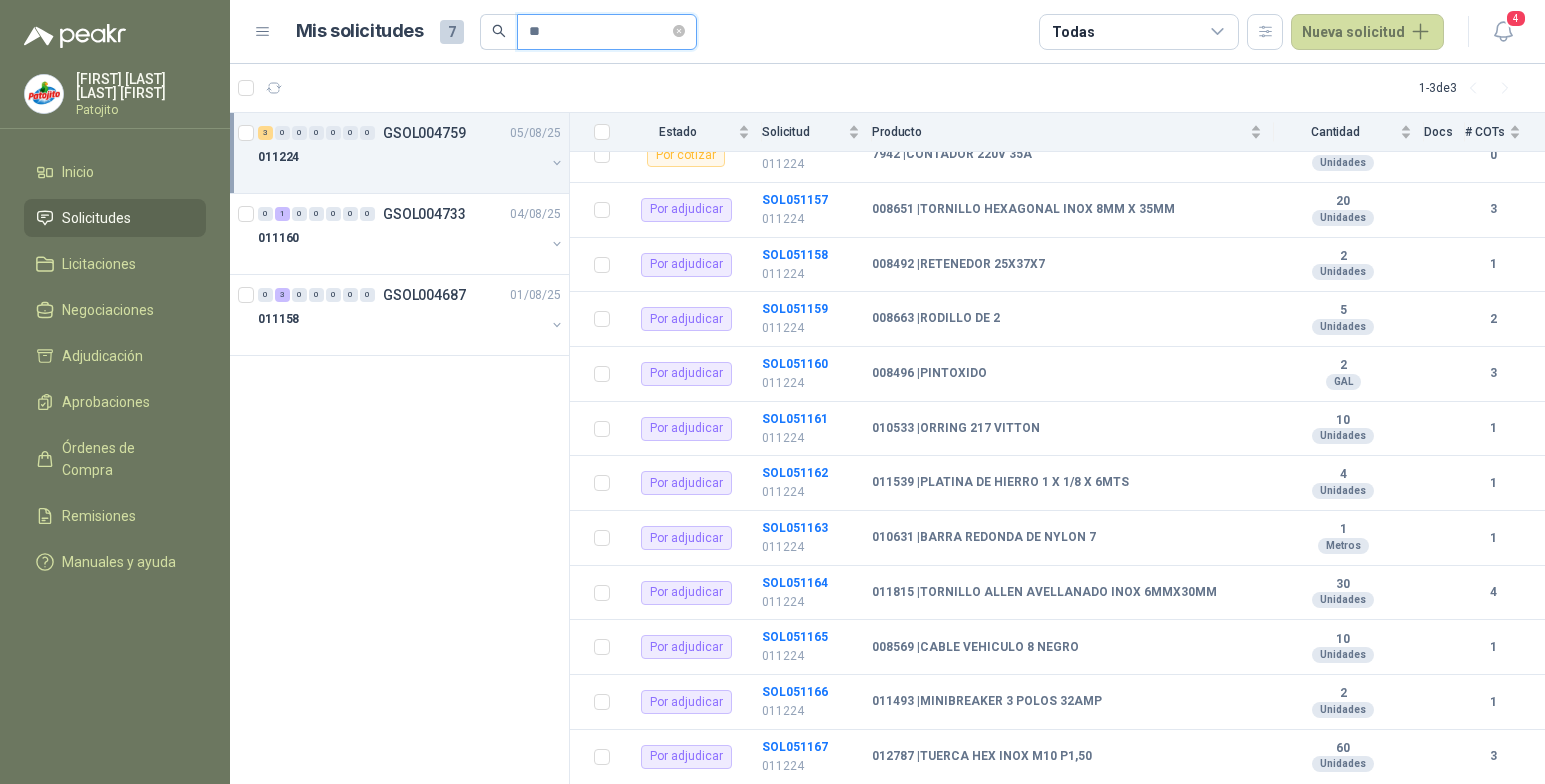 type on "*" 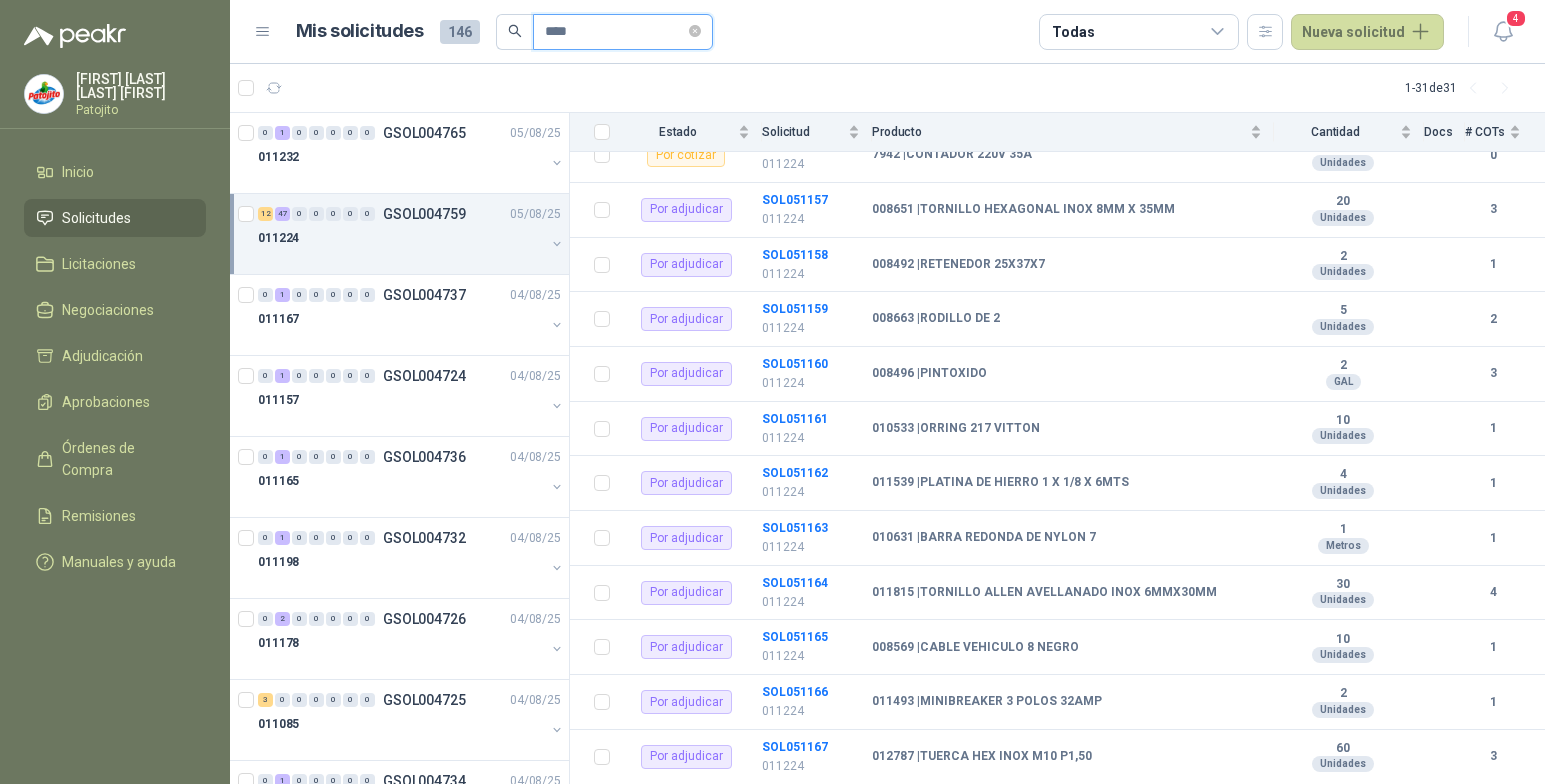 type on "****" 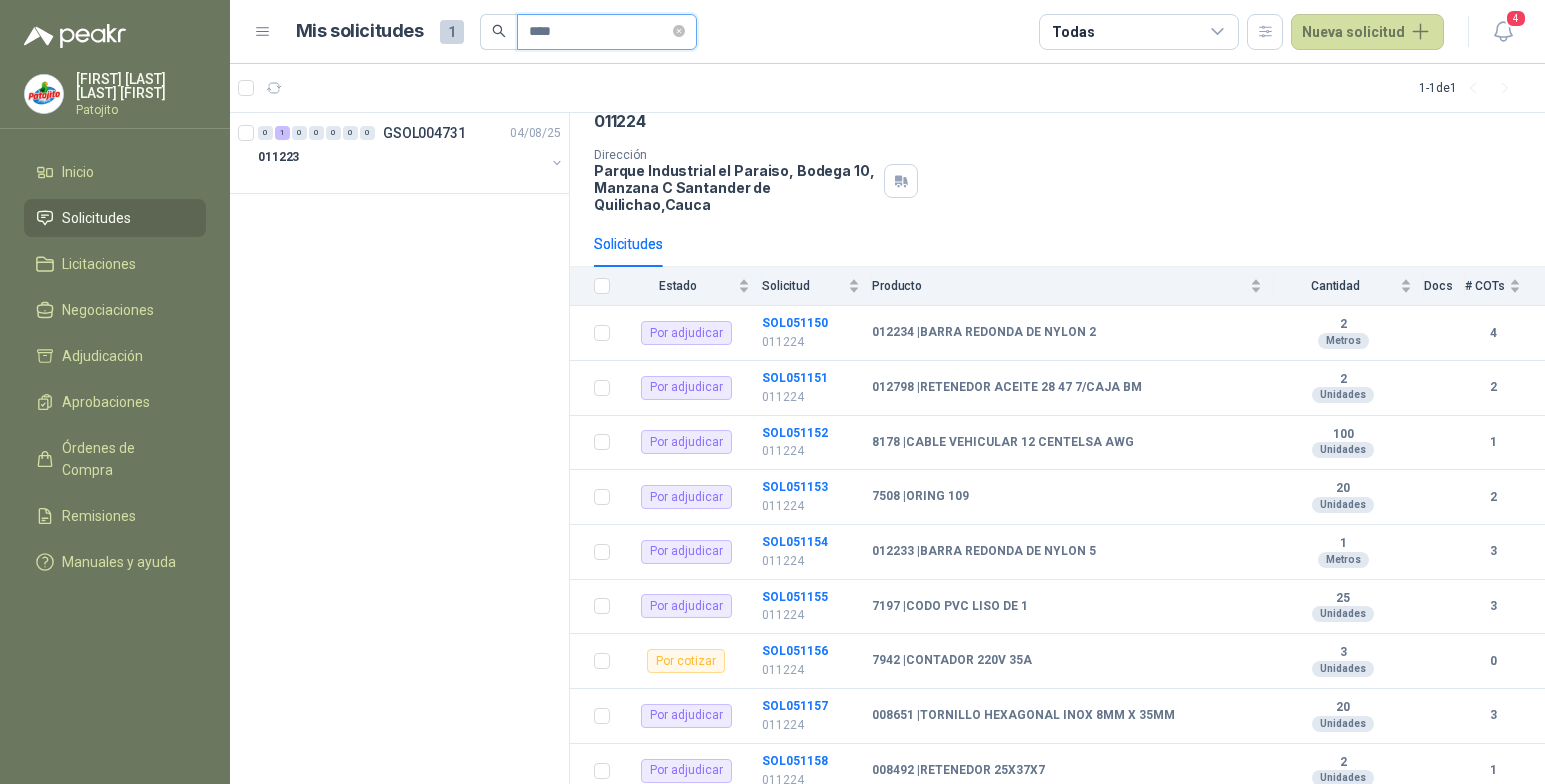 scroll, scrollTop: 0, scrollLeft: 0, axis: both 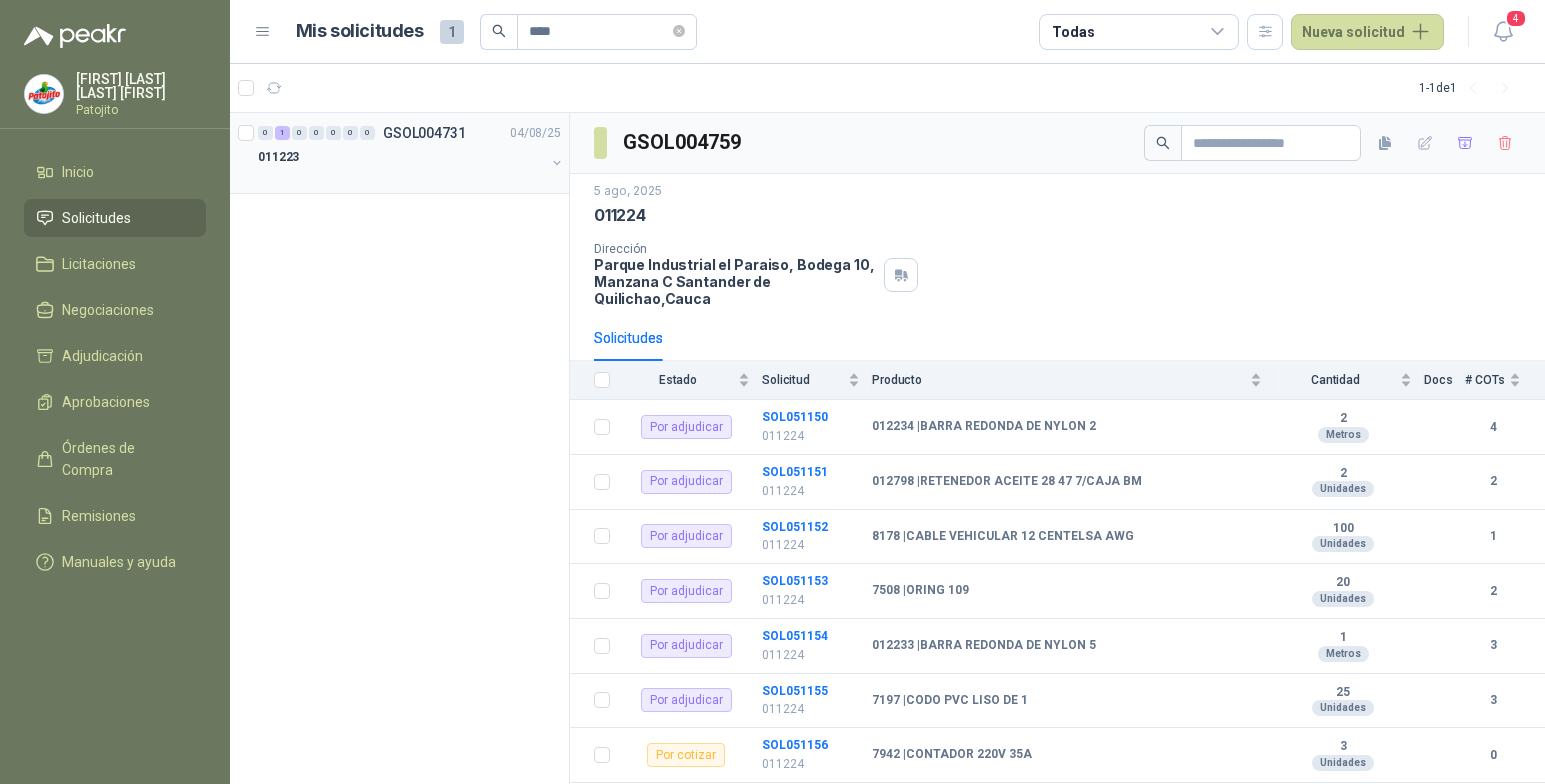 click on "011223" at bounding box center [401, 157] 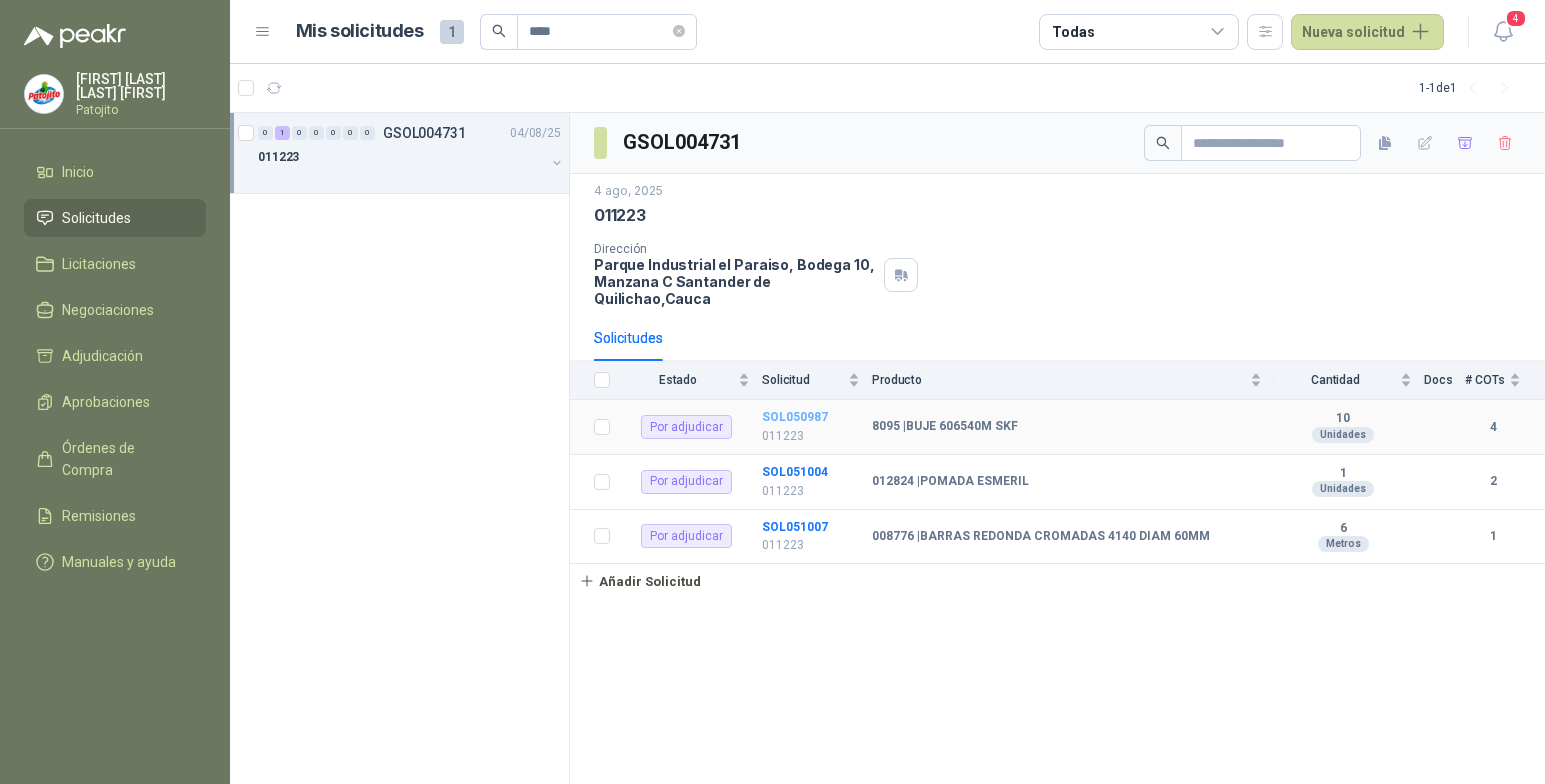 click on "SOL050987" at bounding box center (795, 417) 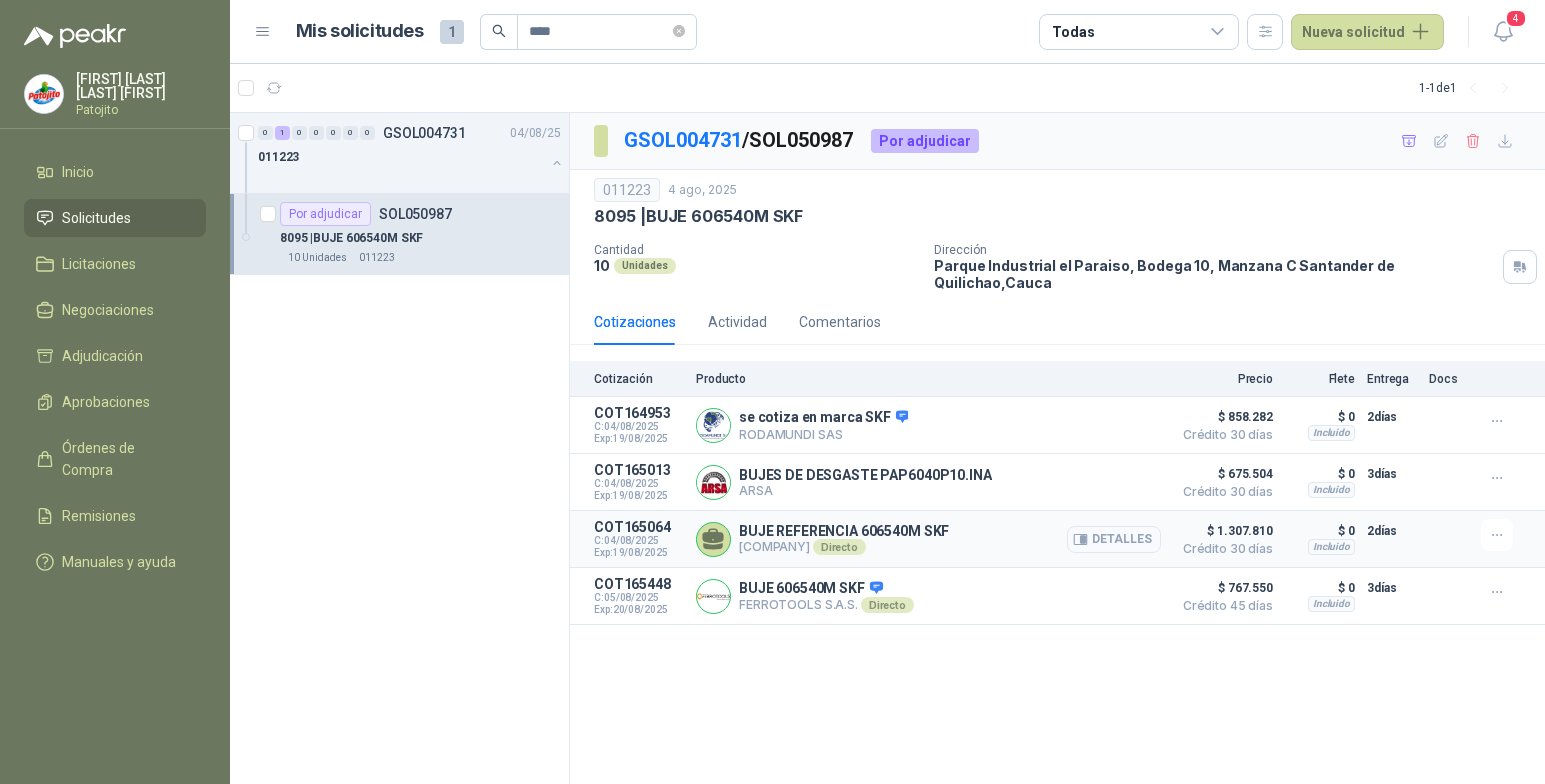 click on "Detalles" at bounding box center [1114, 539] 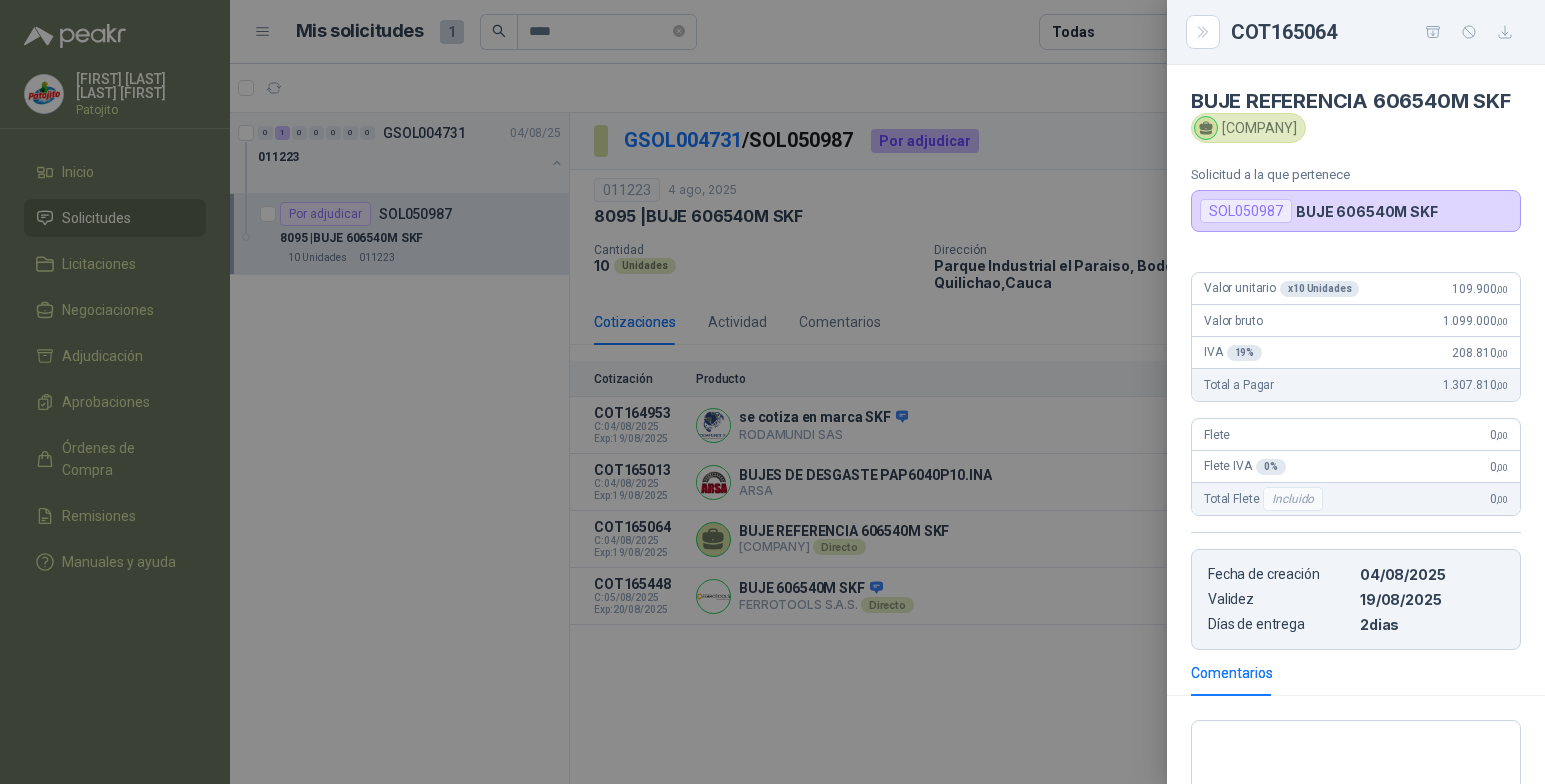 click at bounding box center [772, 392] 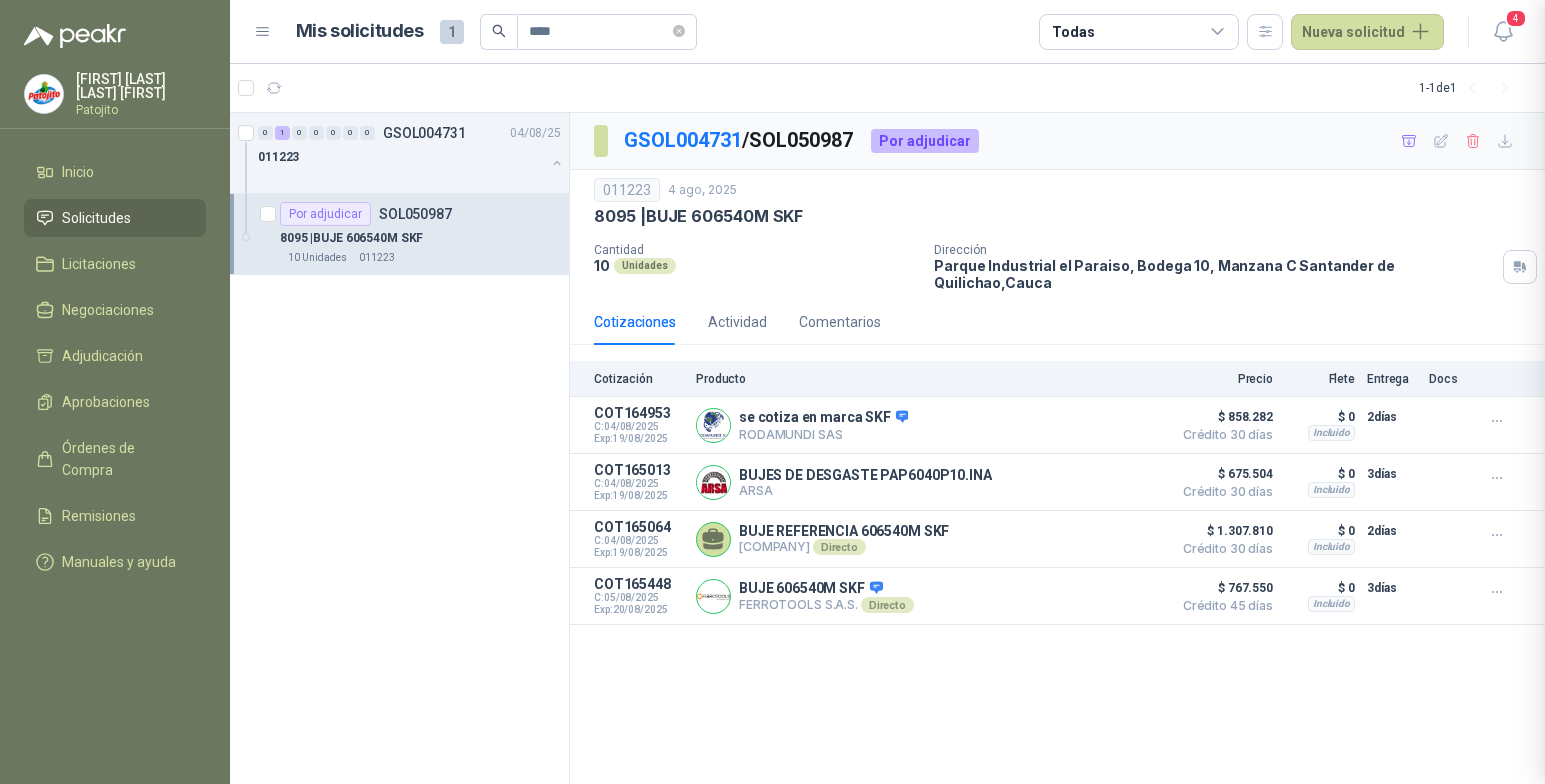 type 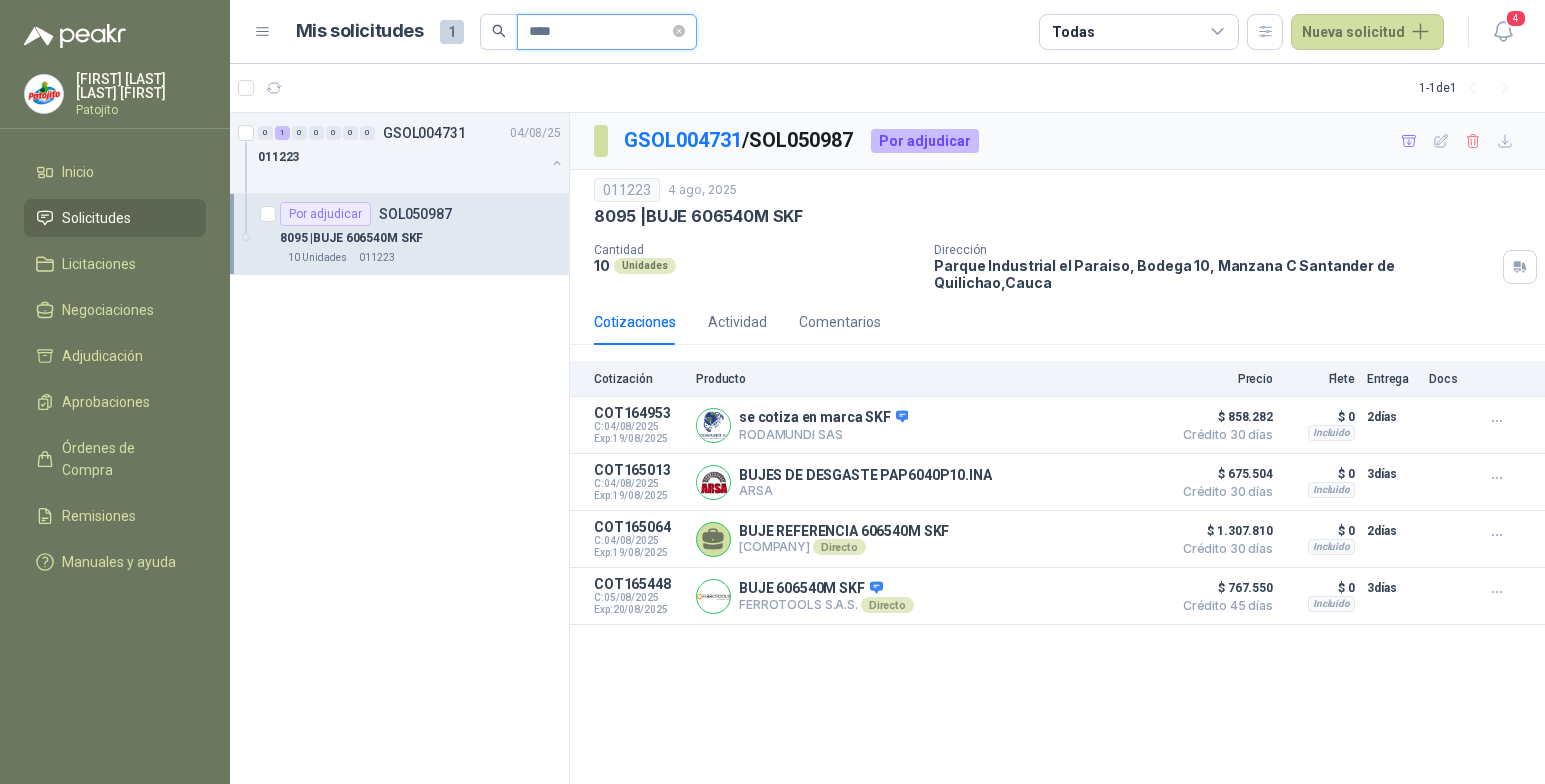 click on "****" at bounding box center (599, 32) 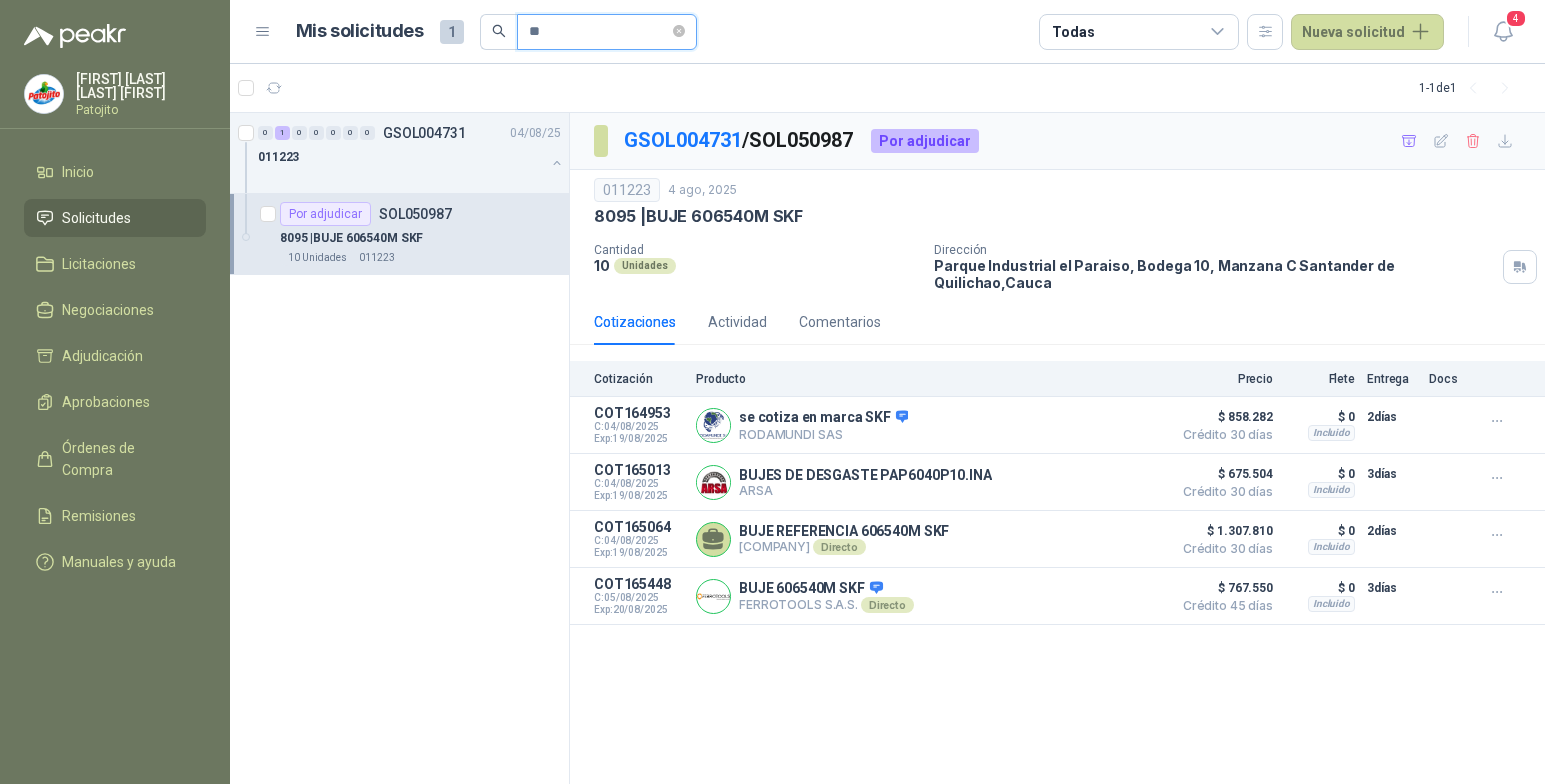 type on "*" 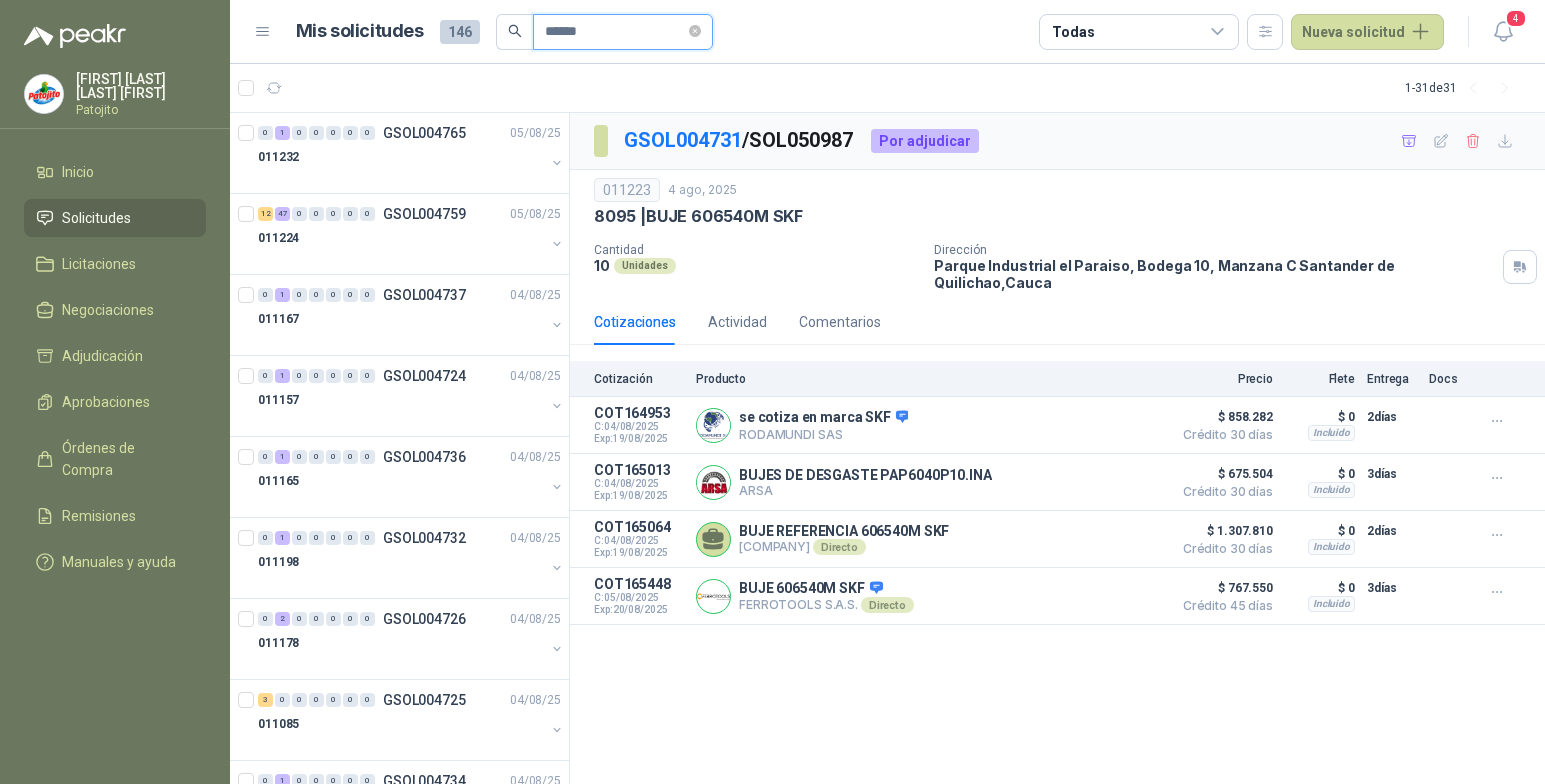 type on "******" 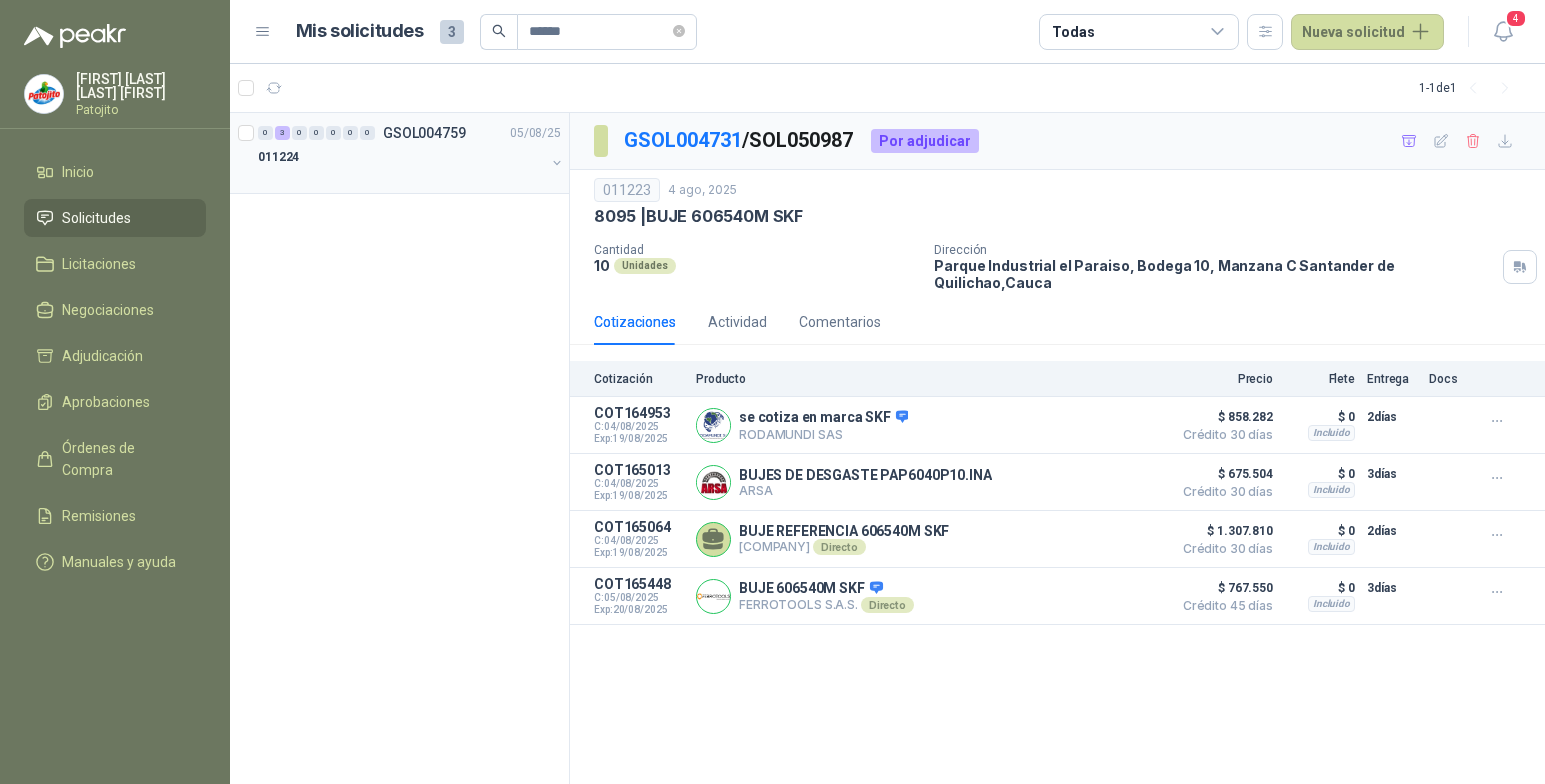 click on "0   3   0   0   0   0   0   GSOL004759 05/08/[YEAR]" at bounding box center [411, 133] 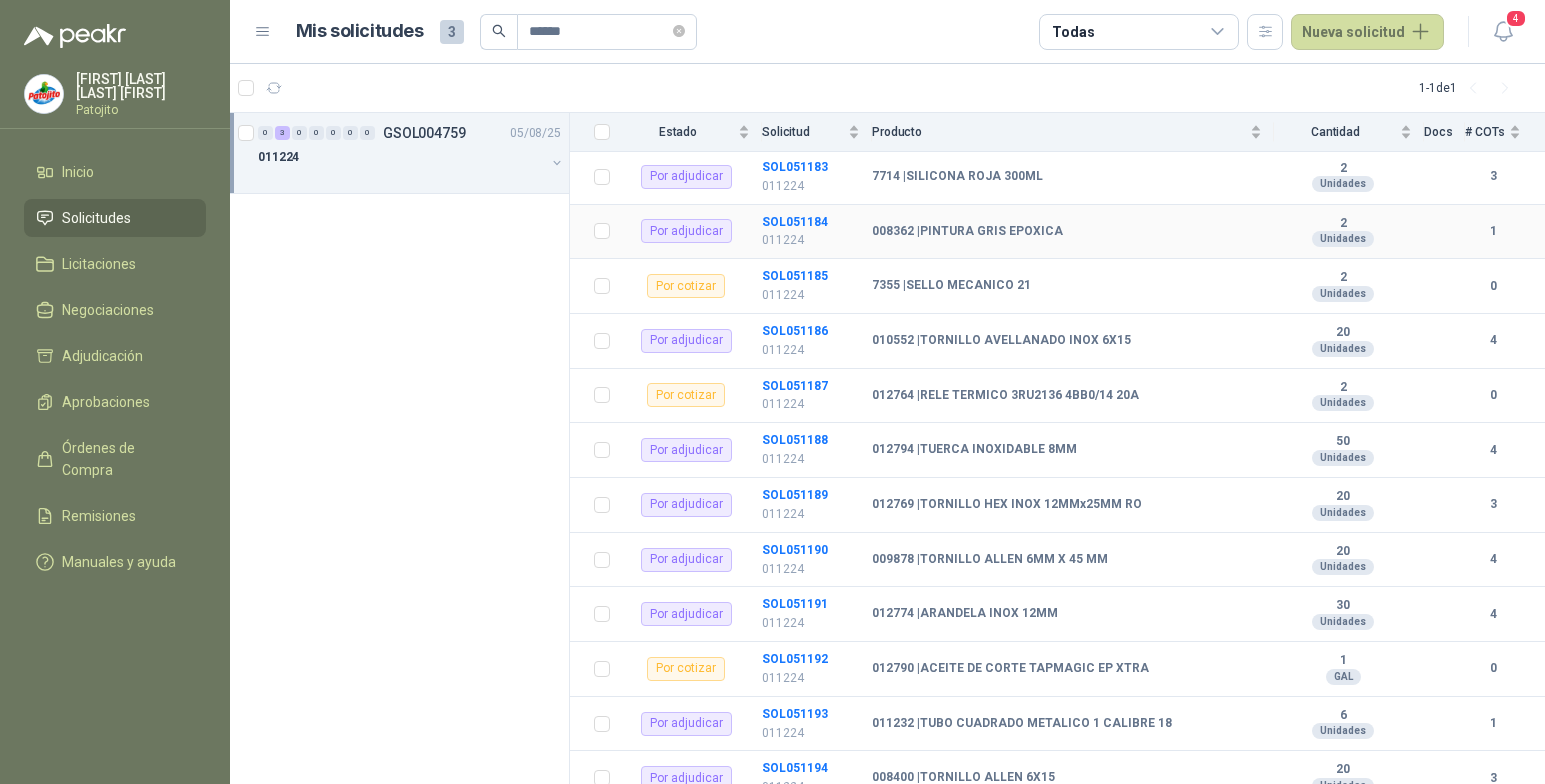 scroll, scrollTop: 2100, scrollLeft: 0, axis: vertical 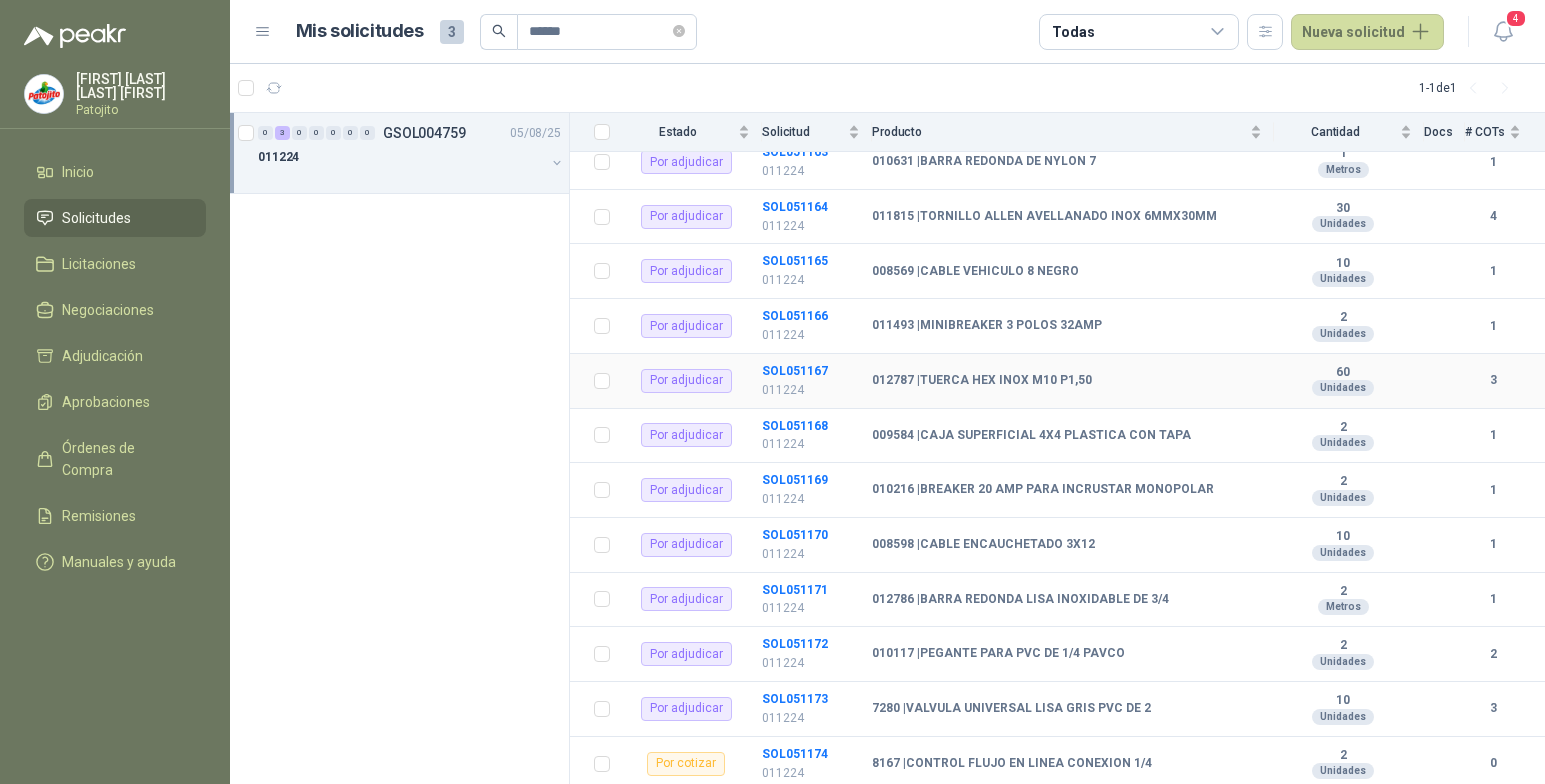 click on "012787 |  TUERCA HEX INOX M10 P1,50" at bounding box center (1067, 381) 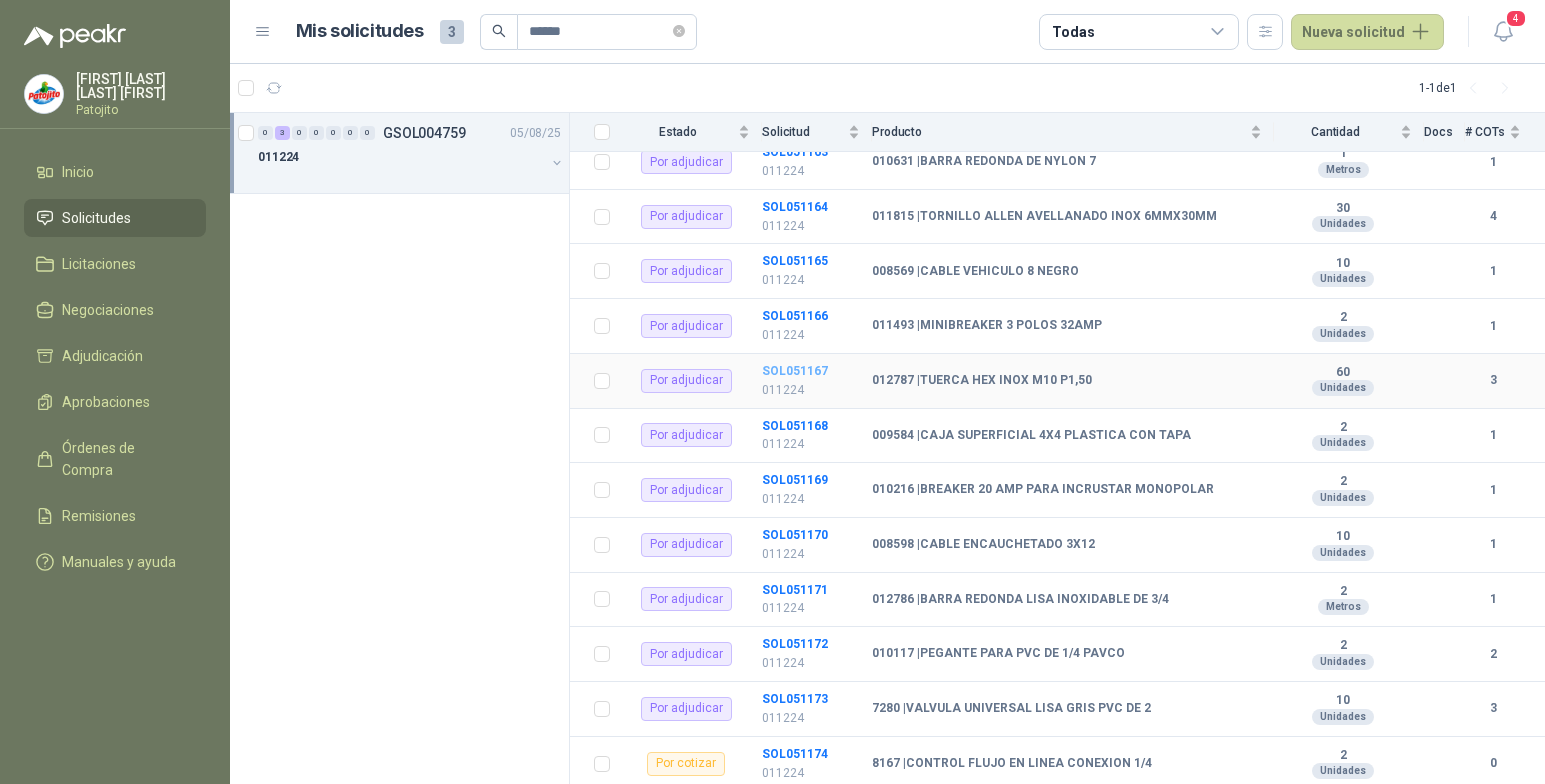click on "SOL051167" at bounding box center (795, 371) 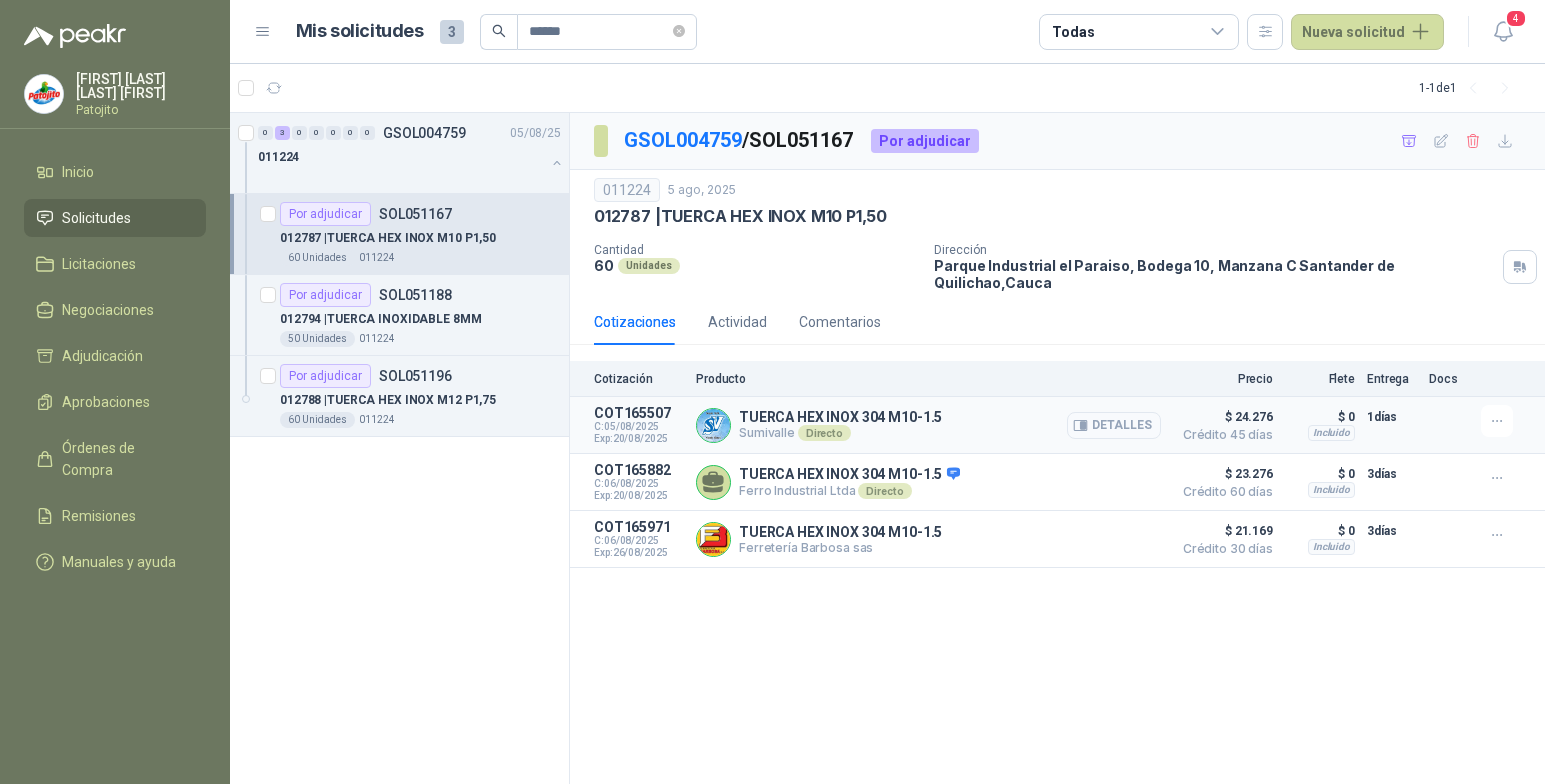 click on "Detalles" at bounding box center (1114, 425) 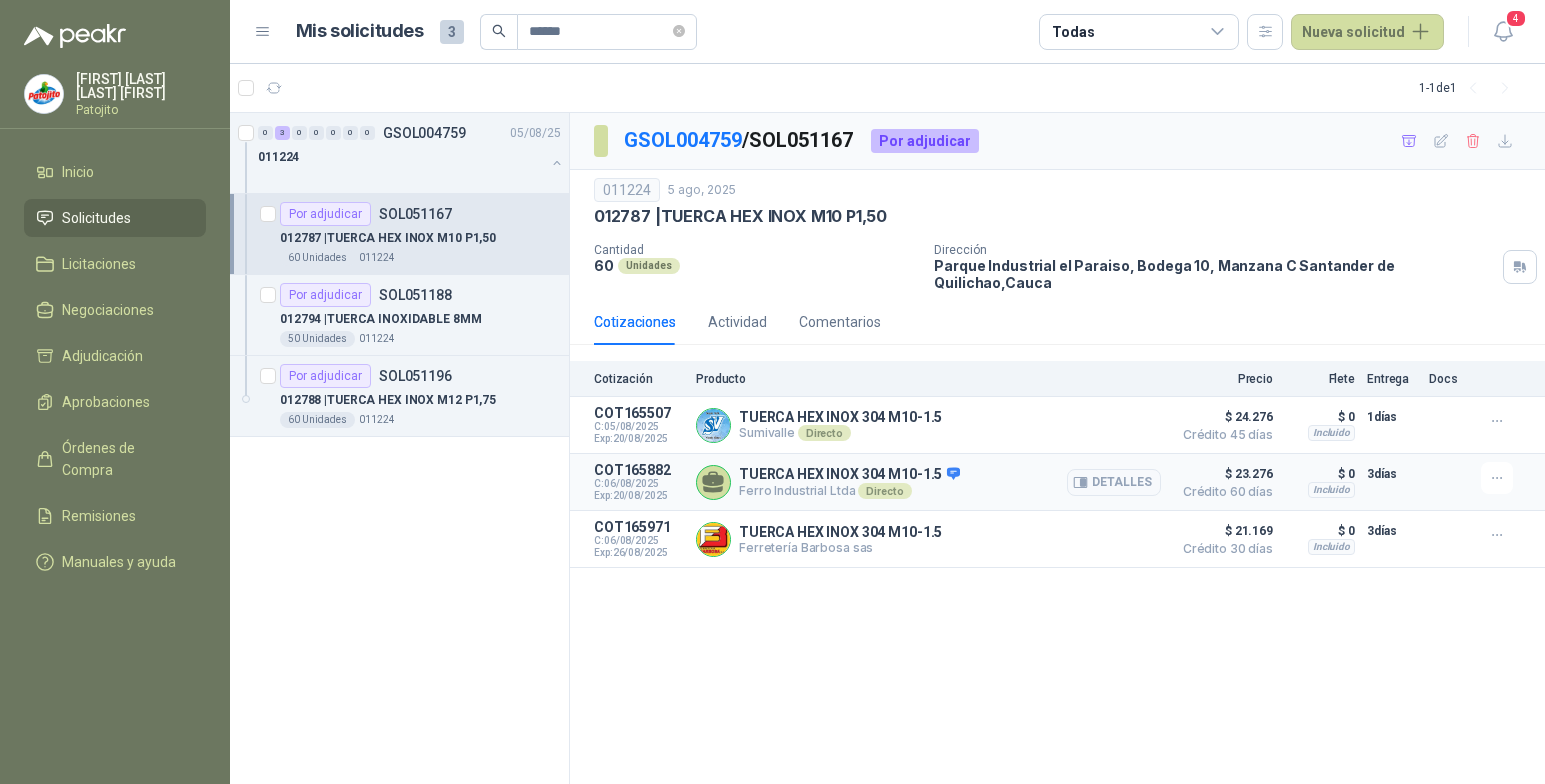 click on "TUERCA HEX INOX 304 M10-1.5" at bounding box center [849, 475] 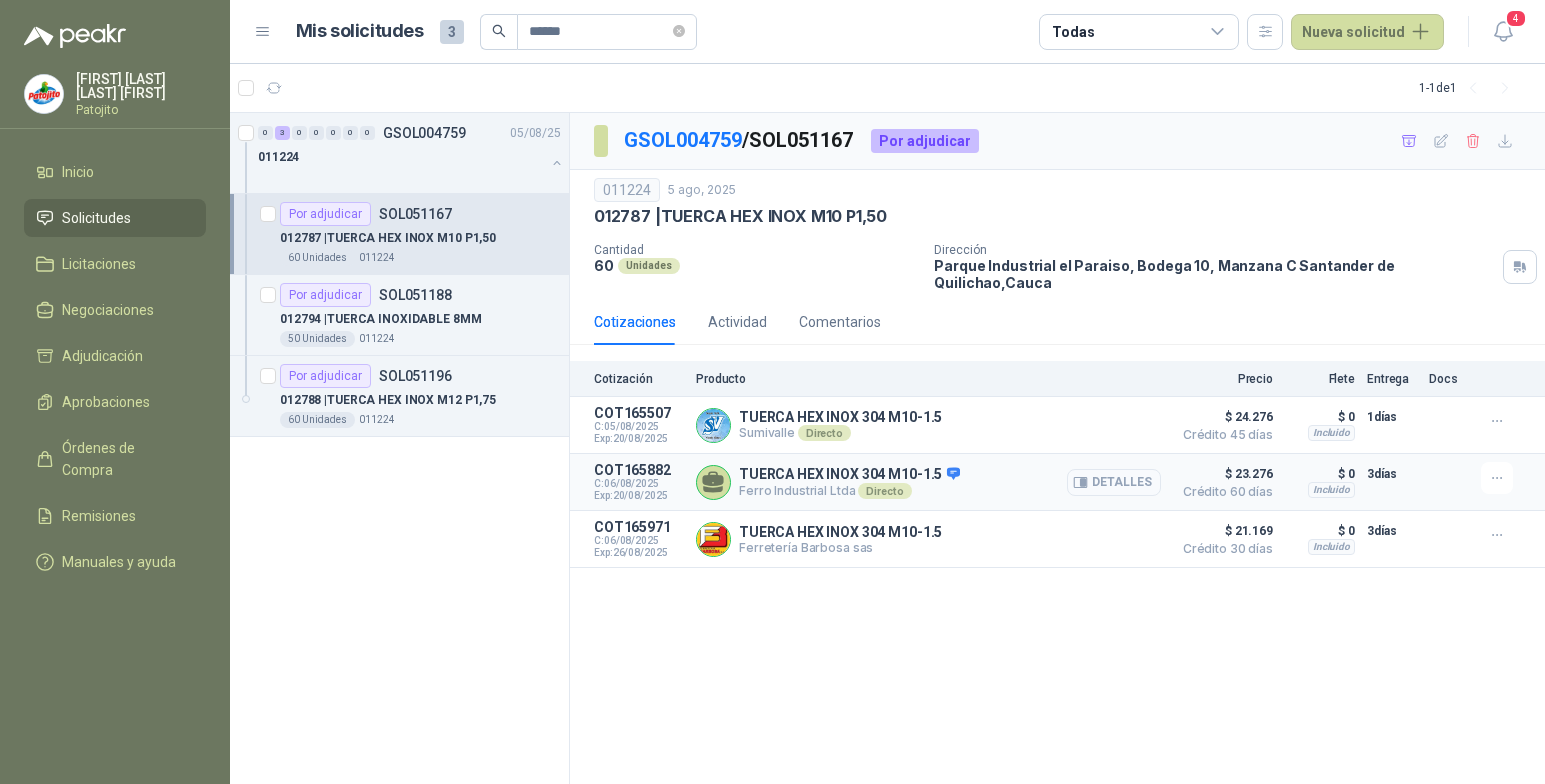 click on "Detalles" at bounding box center (1114, 482) 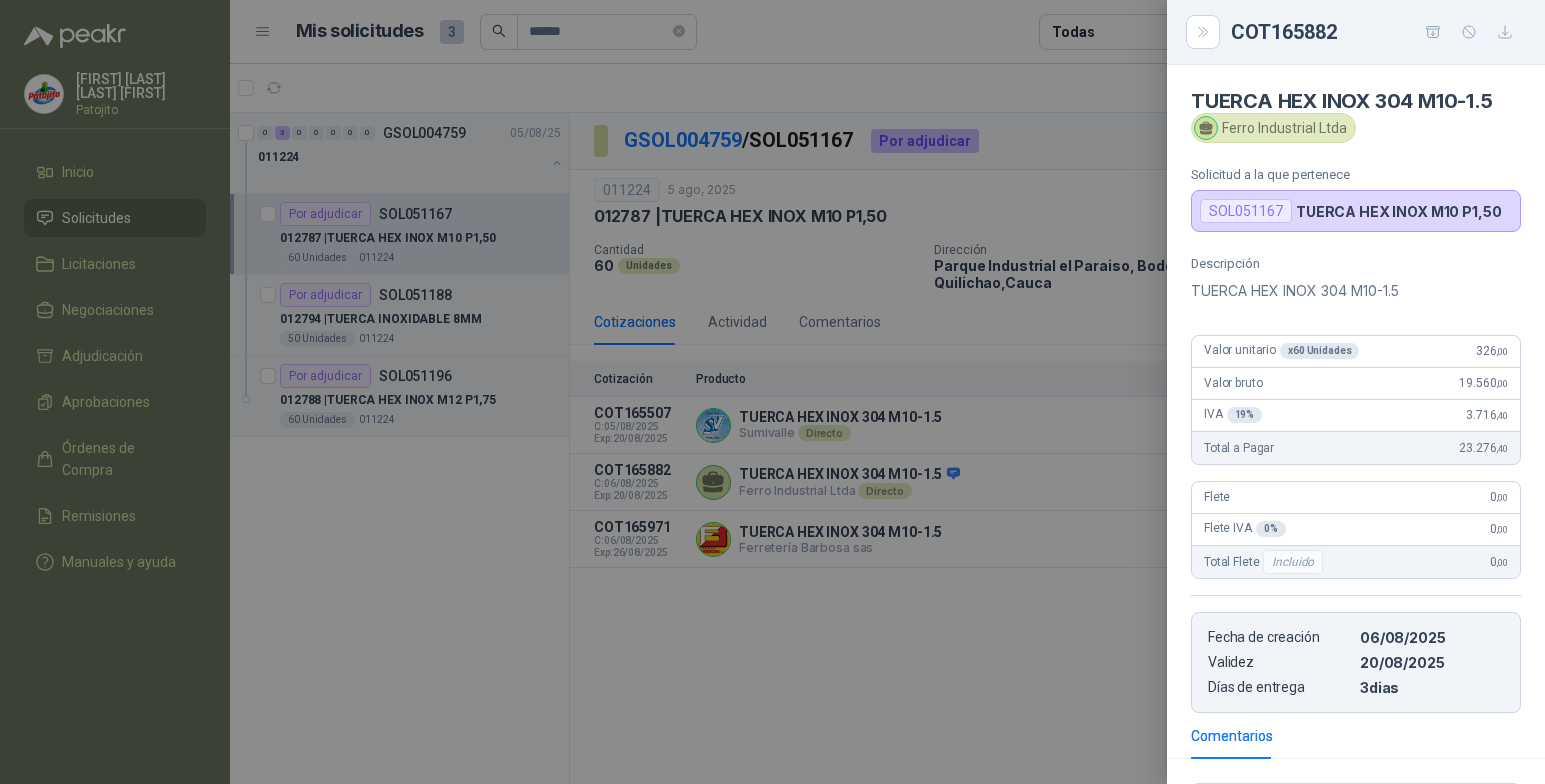 click at bounding box center [772, 392] 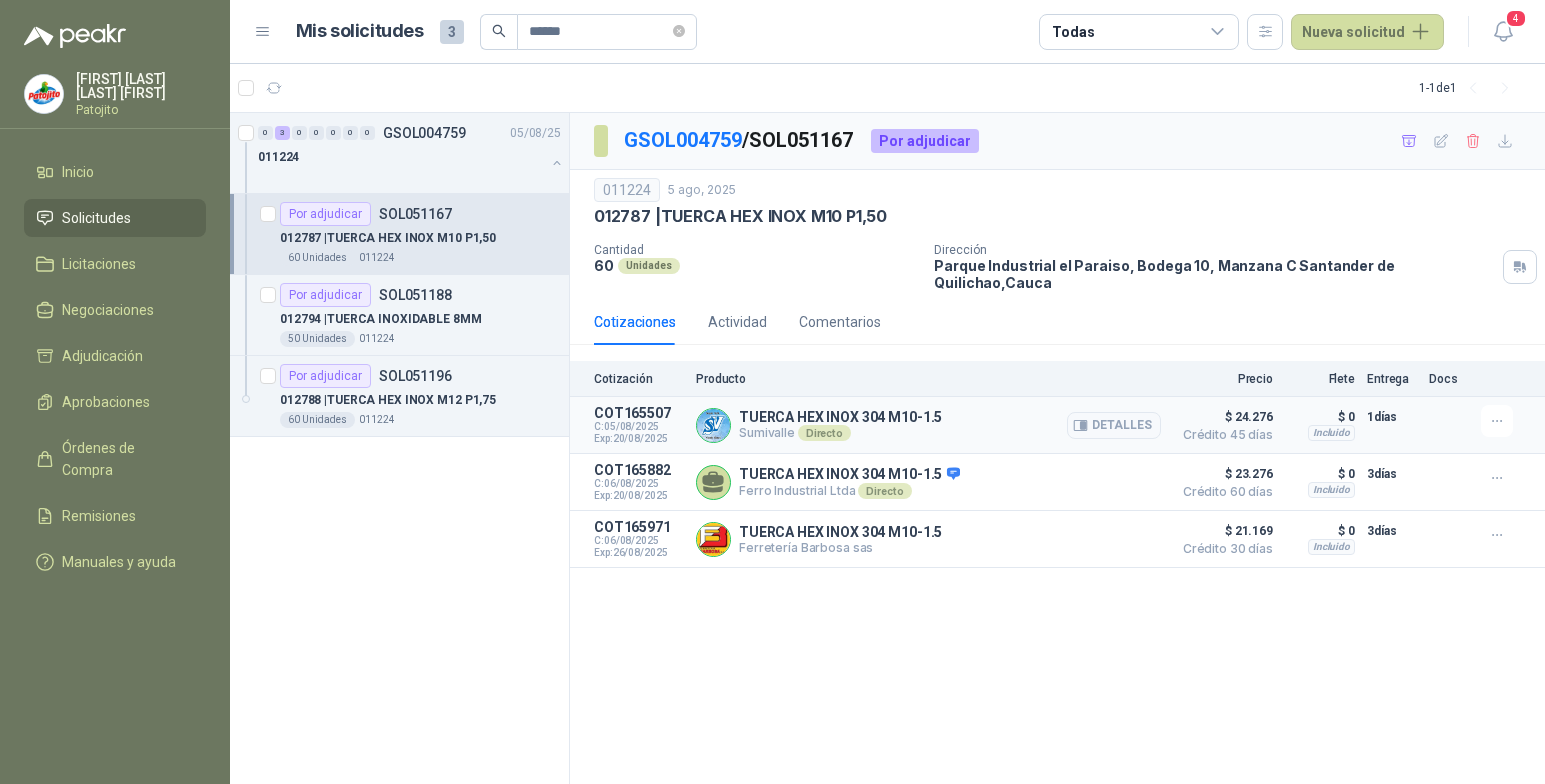 type 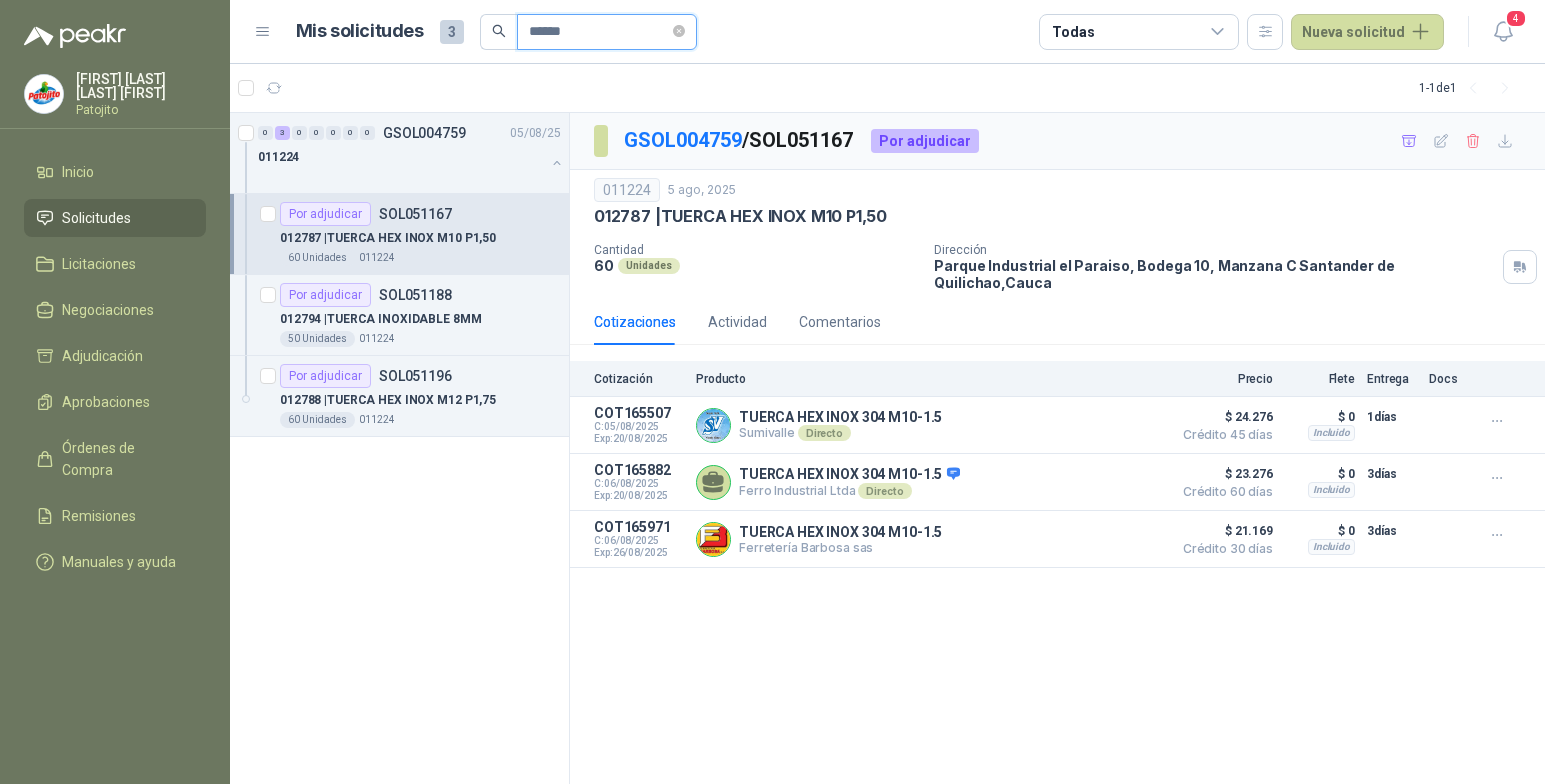 drag, startPoint x: 573, startPoint y: 38, endPoint x: 608, endPoint y: 26, distance: 37 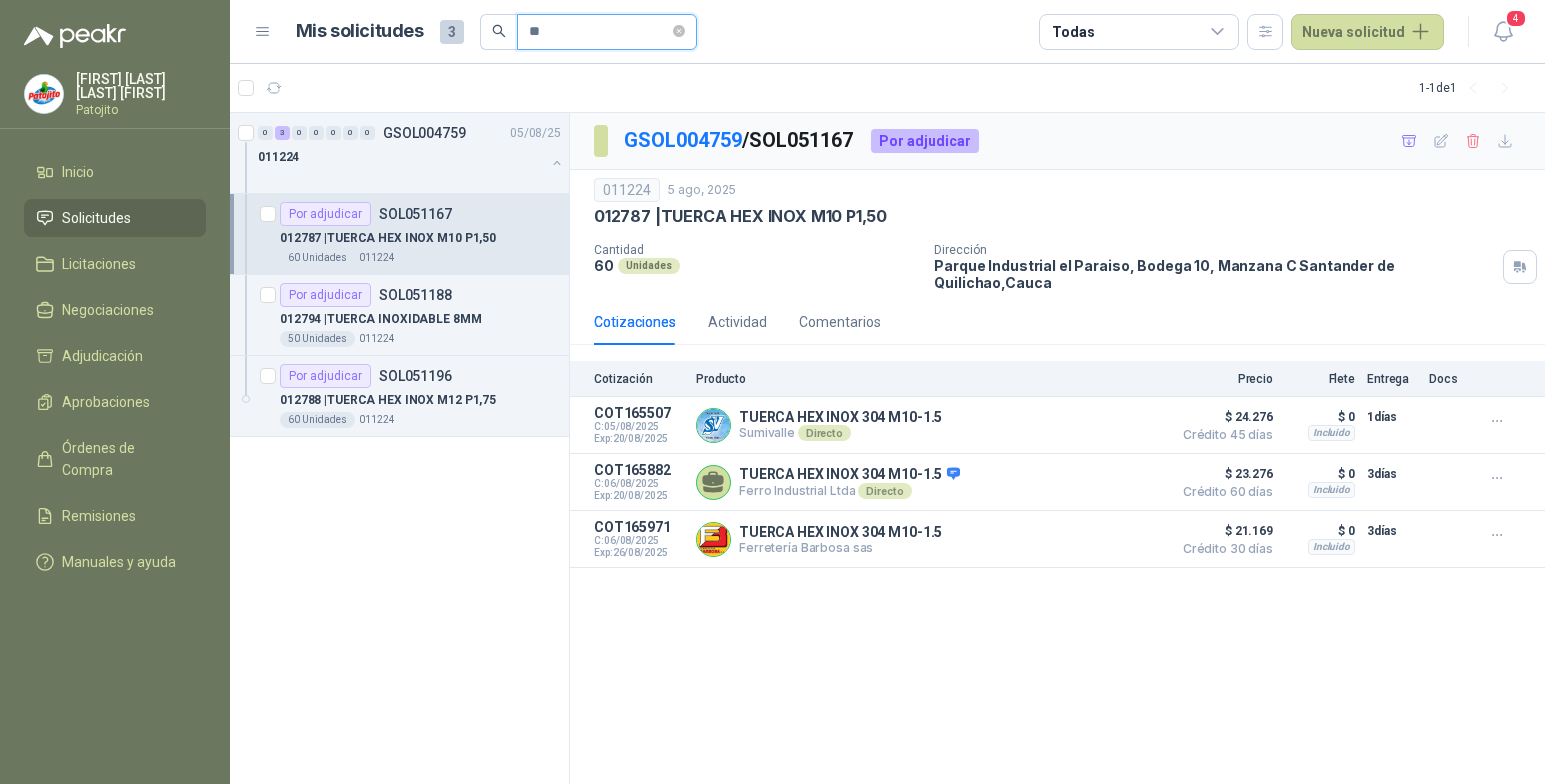 type on "*" 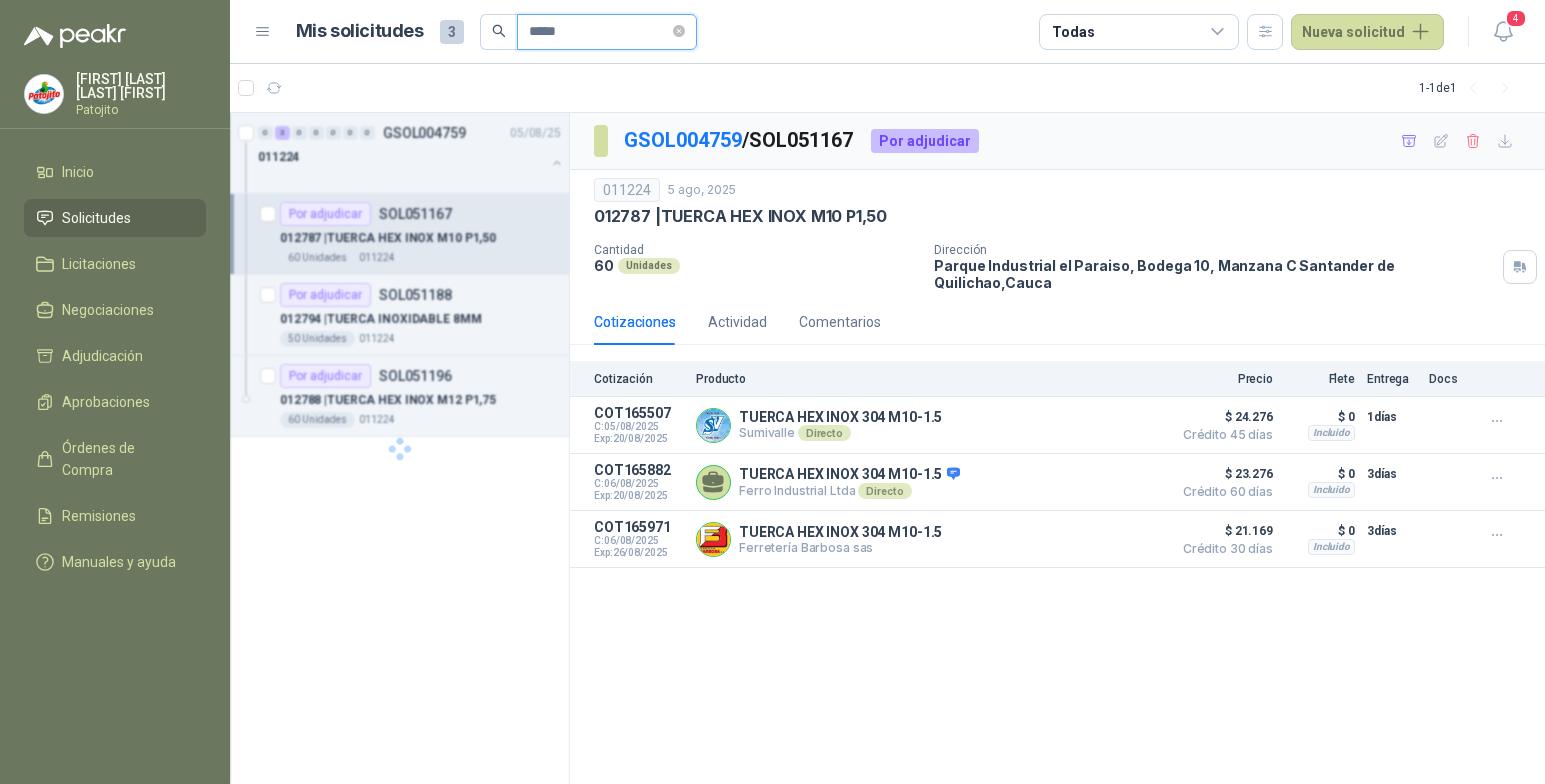 type on "*****" 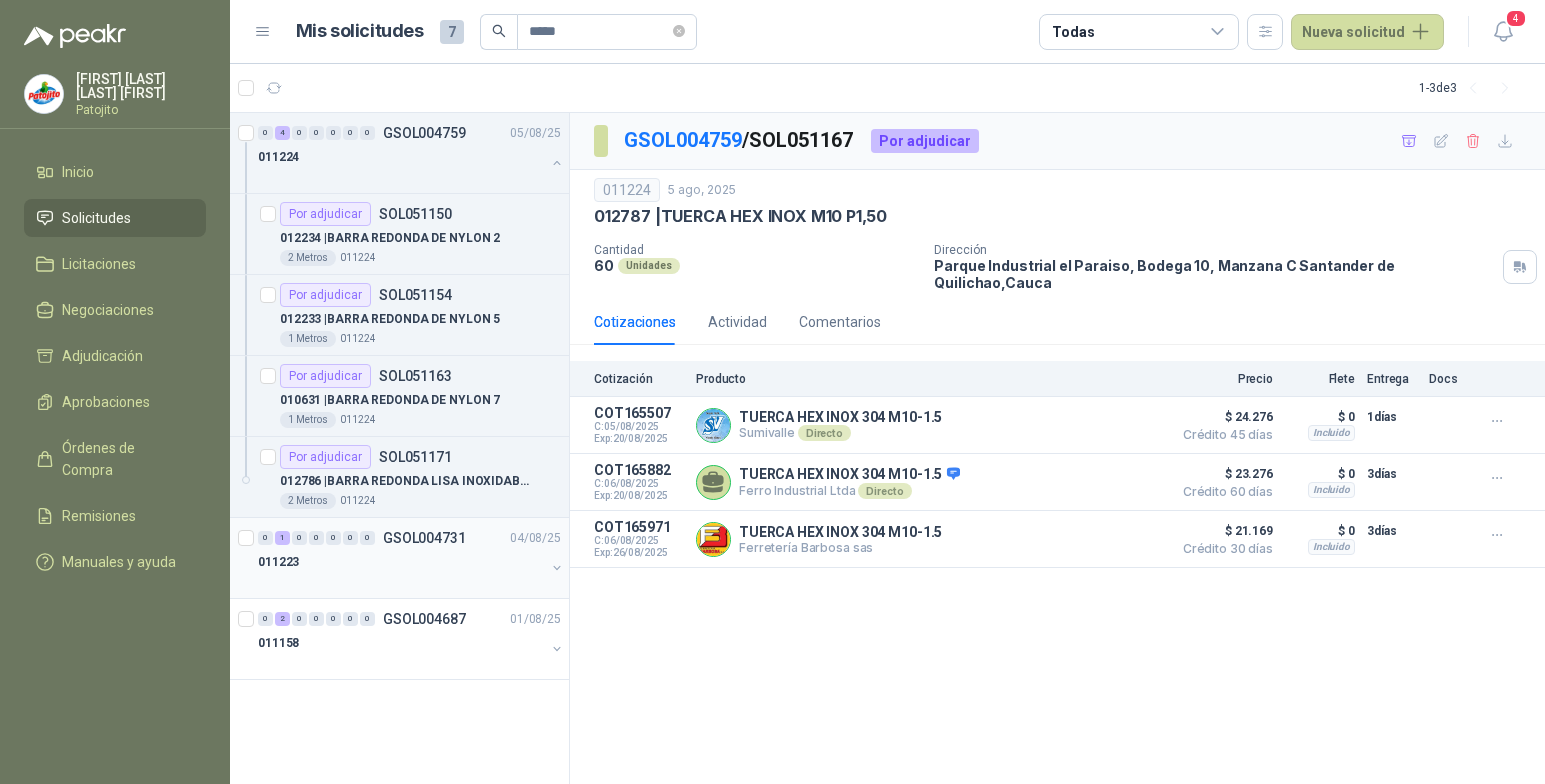 click on "011223" at bounding box center [401, 562] 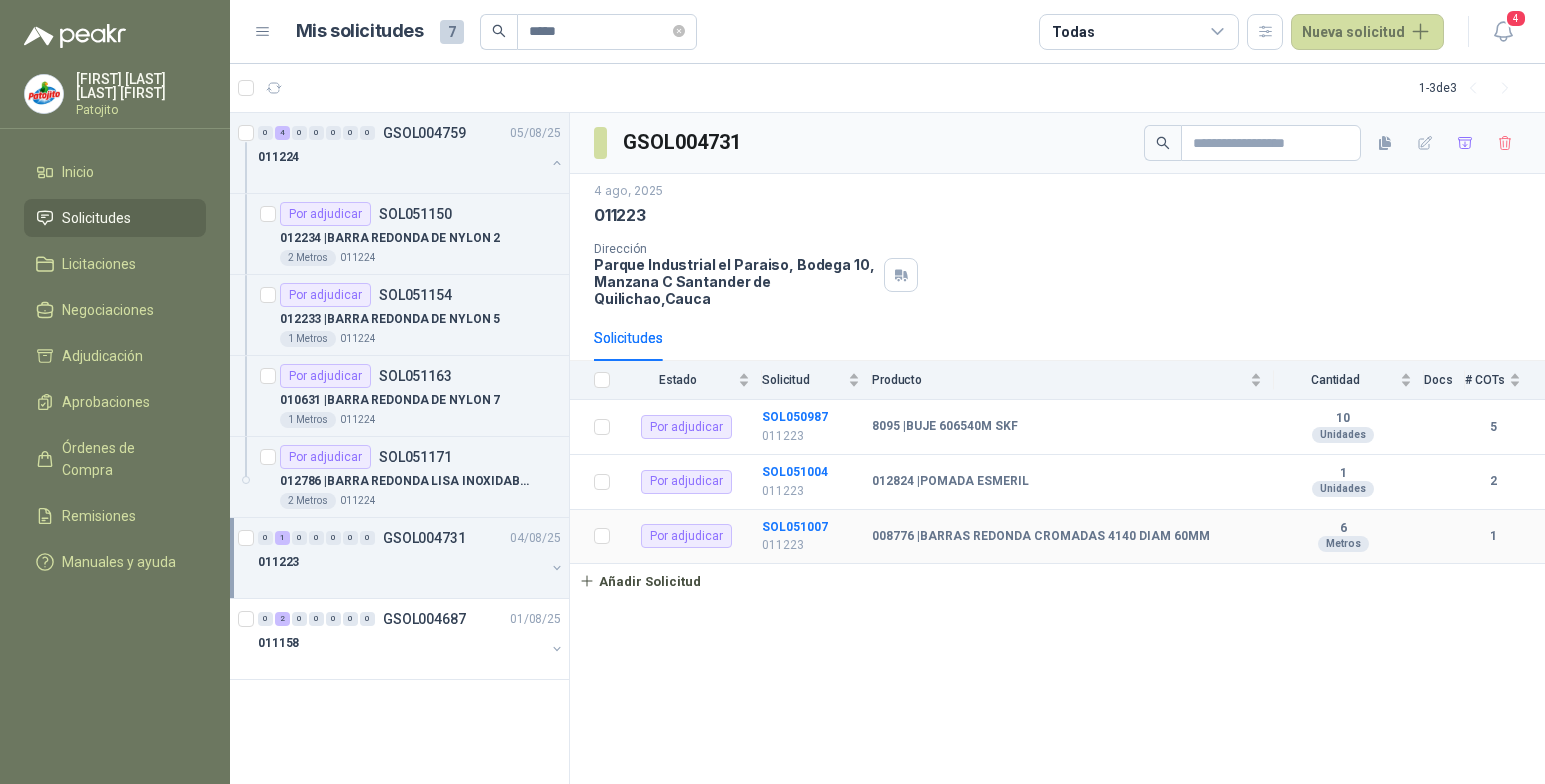 click on "BARRAS REDONDA CROMADAS 4140 DIAM 60MM" at bounding box center [1041, 537] 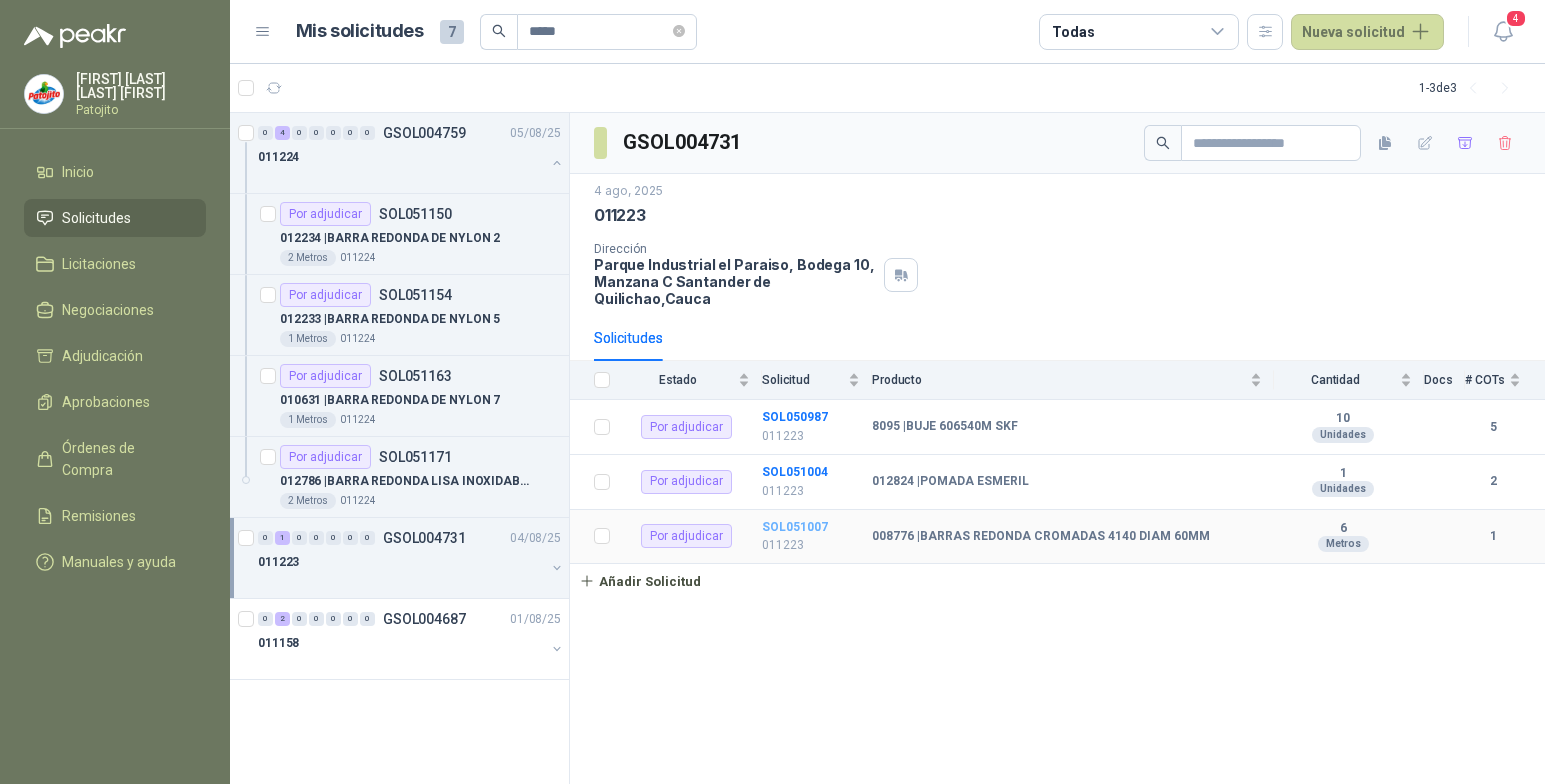 click on "SOL051007" at bounding box center (795, 527) 